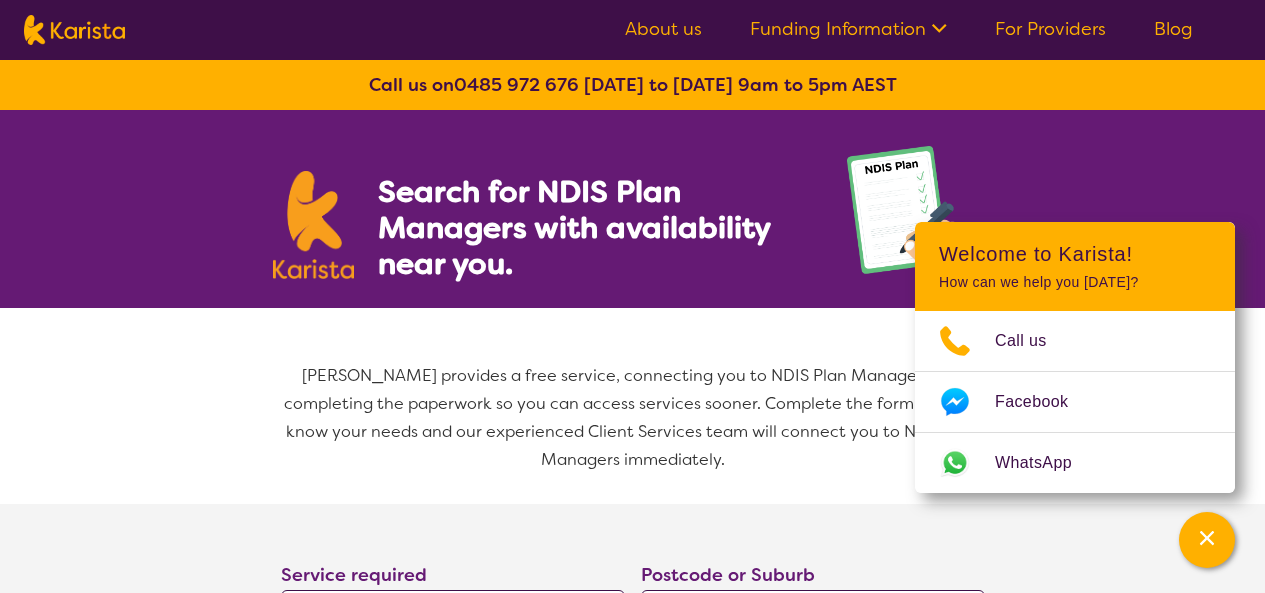 select on "NDIS Plan management" 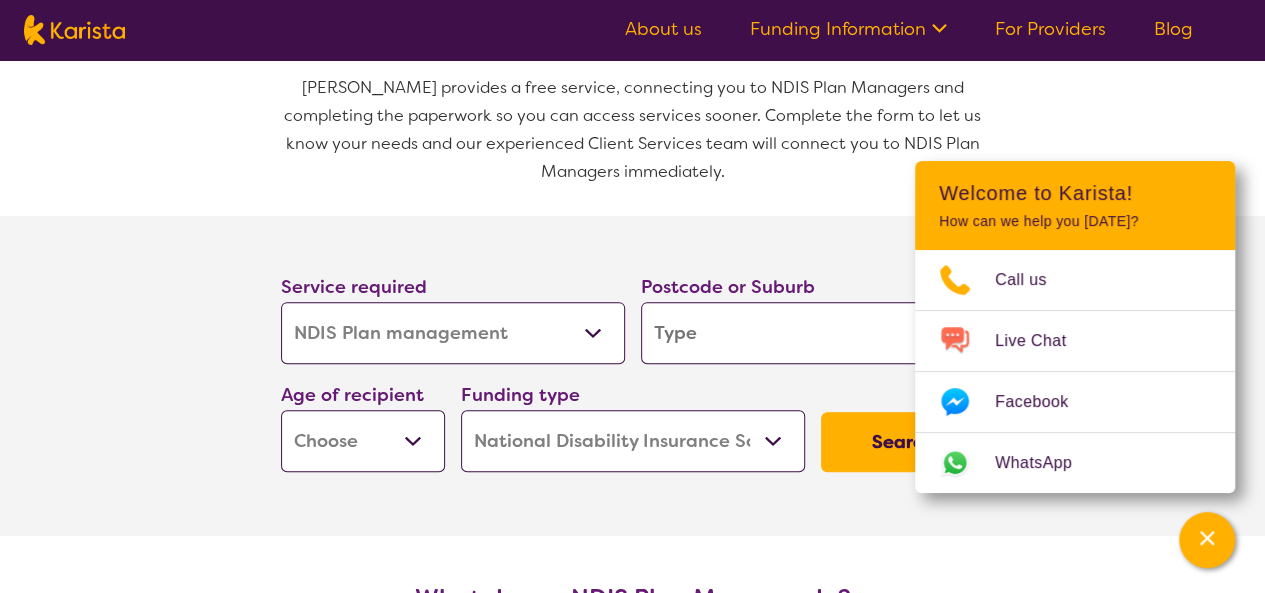 scroll, scrollTop: 320, scrollLeft: 0, axis: vertical 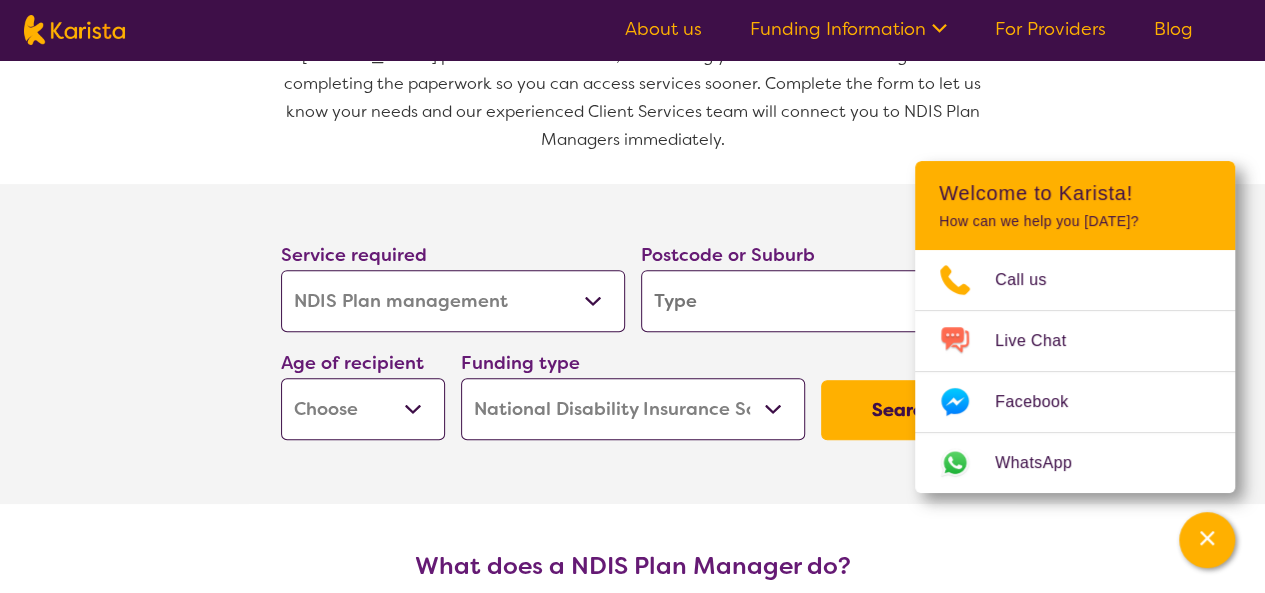 click at bounding box center [813, 301] 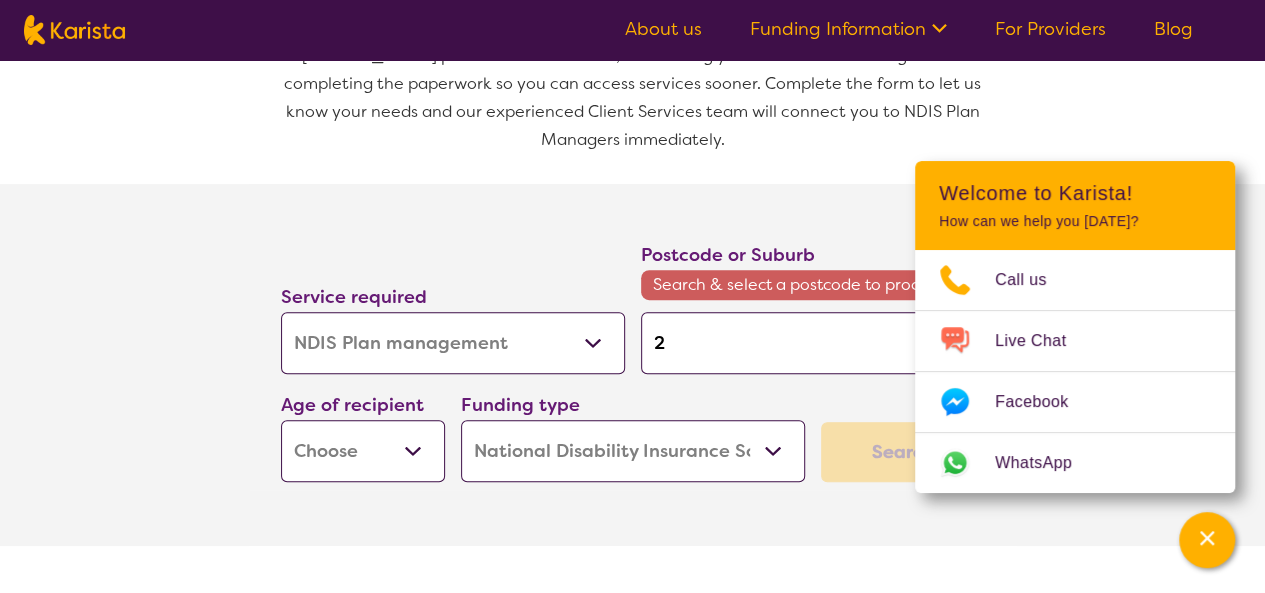 type on "23" 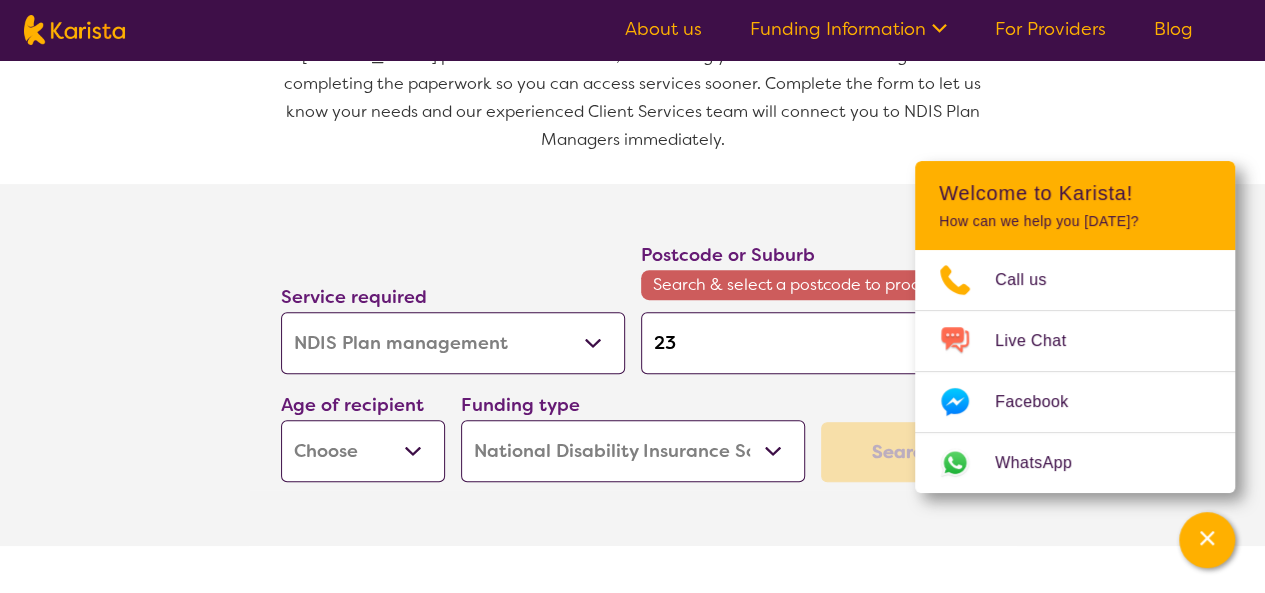 type on "23" 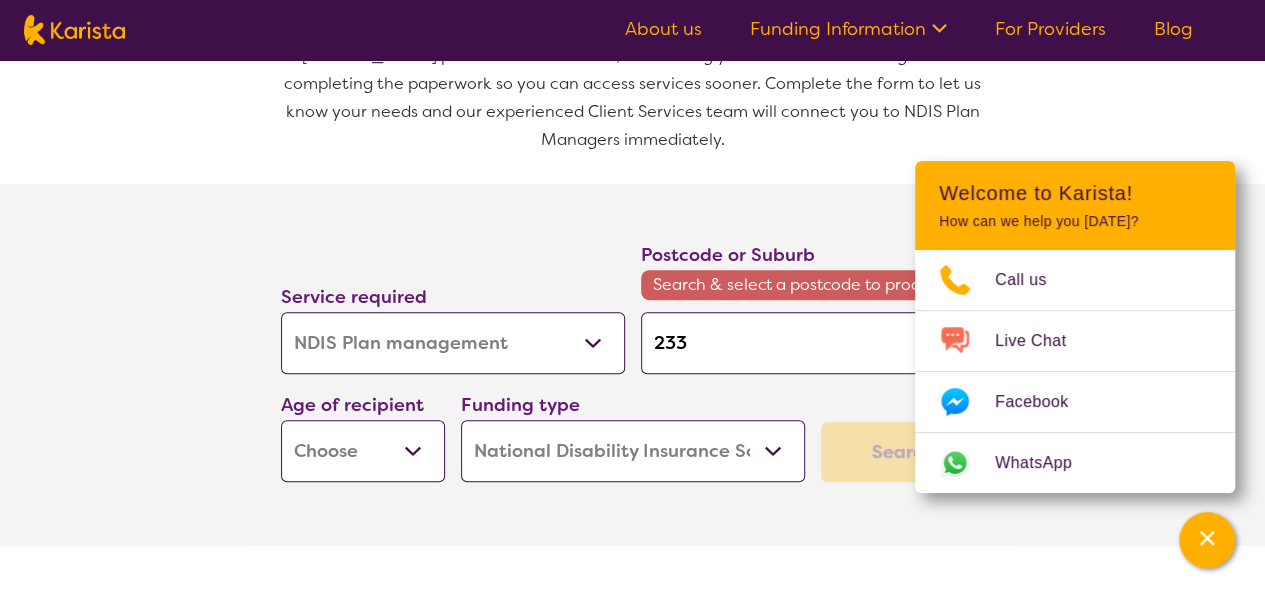 type on "2334" 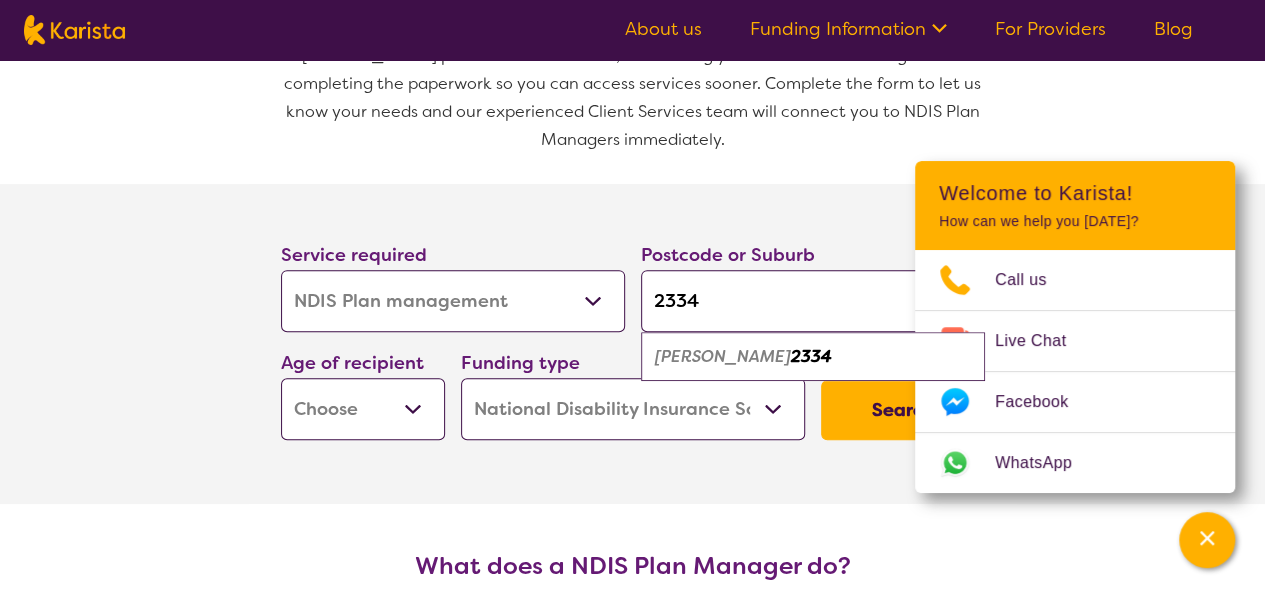type on "2334" 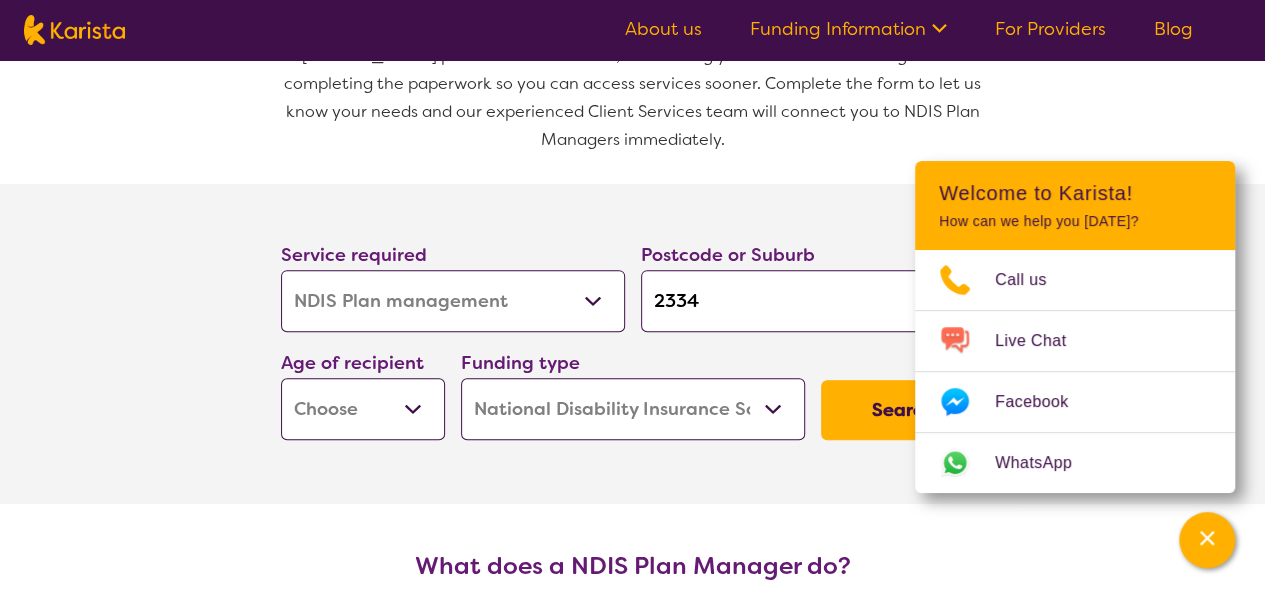 drag, startPoint x: 376, startPoint y: 399, endPoint x: 366, endPoint y: 405, distance: 11.661903 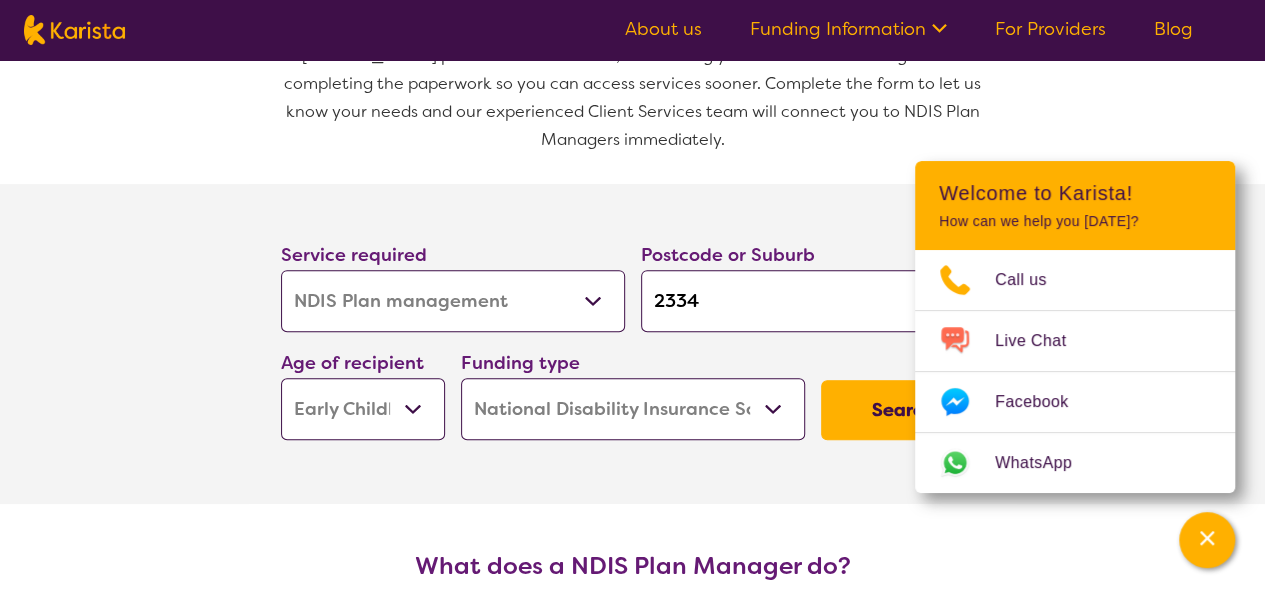 click on "Early Childhood - 0 to 9 Child - 10 to 11 Adolescent - 12 to 17 Adult - 18 to 64 Aged - [DEMOGRAPHIC_DATA]+" at bounding box center (363, 409) 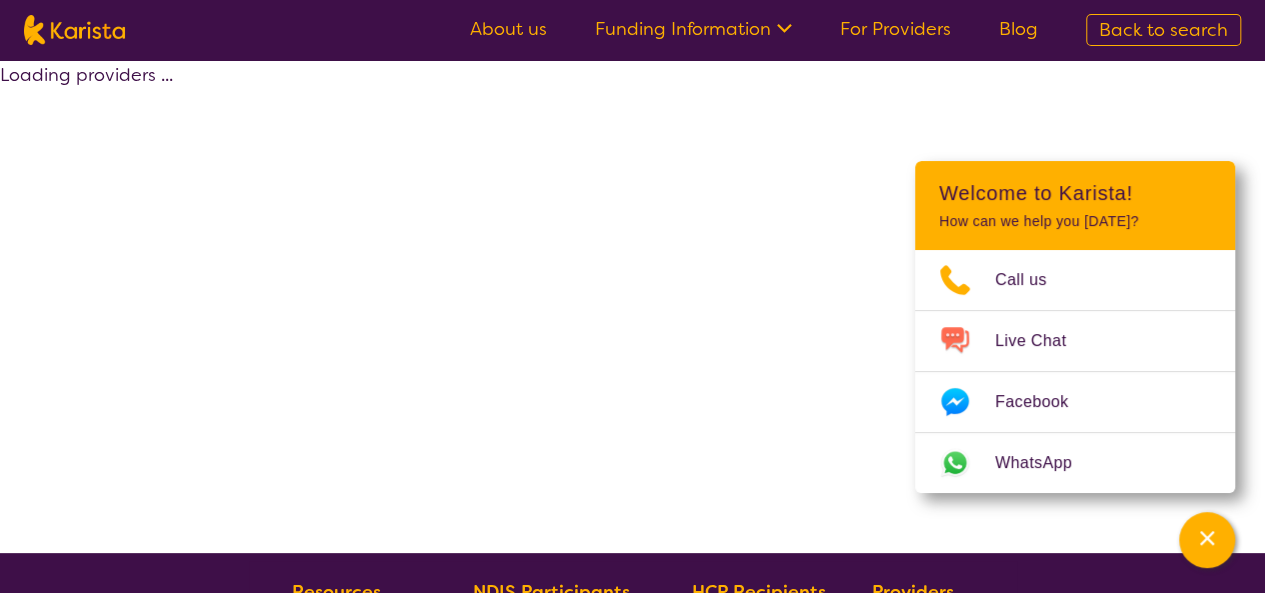 select on "by_score" 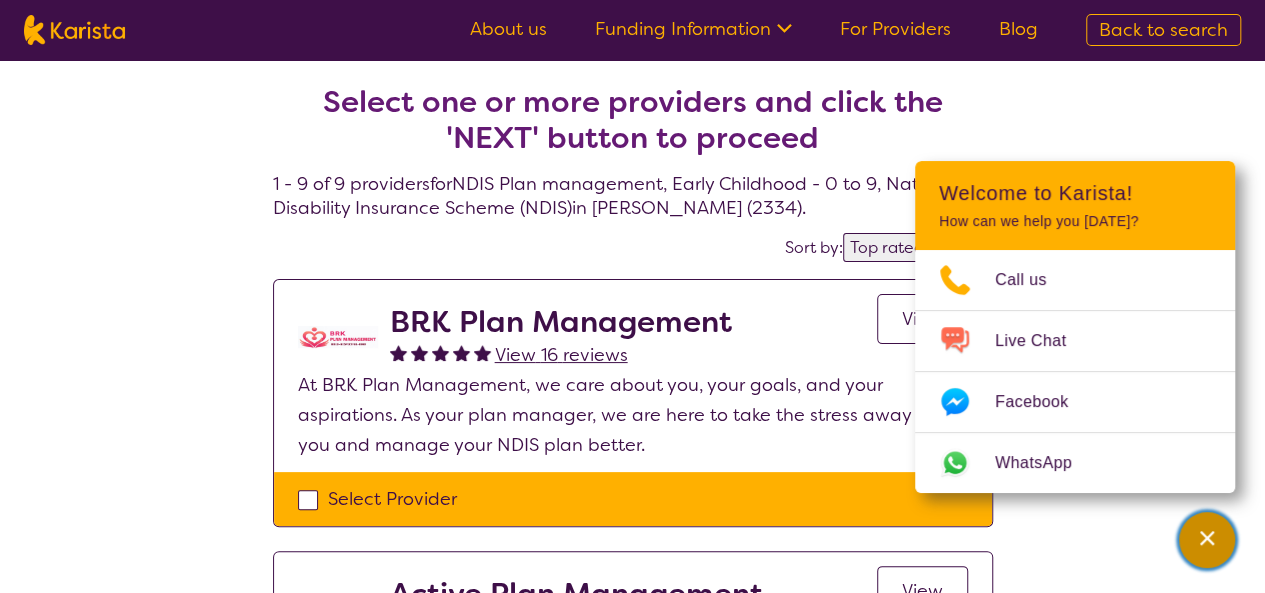 click at bounding box center [1207, 540] 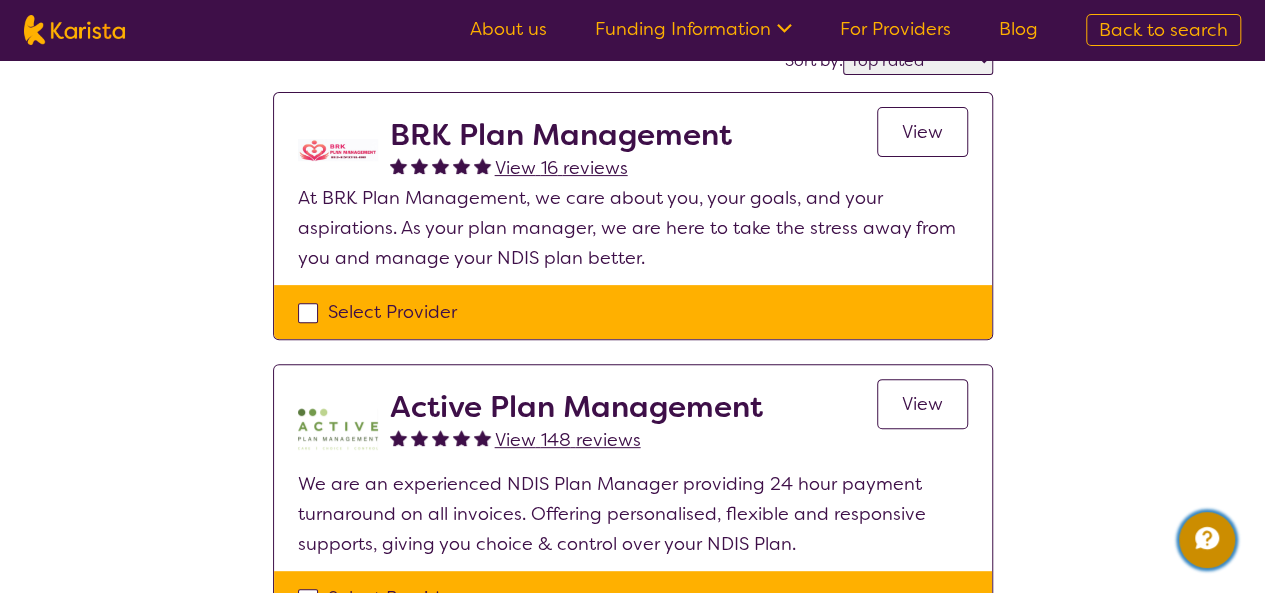 scroll, scrollTop: 200, scrollLeft: 0, axis: vertical 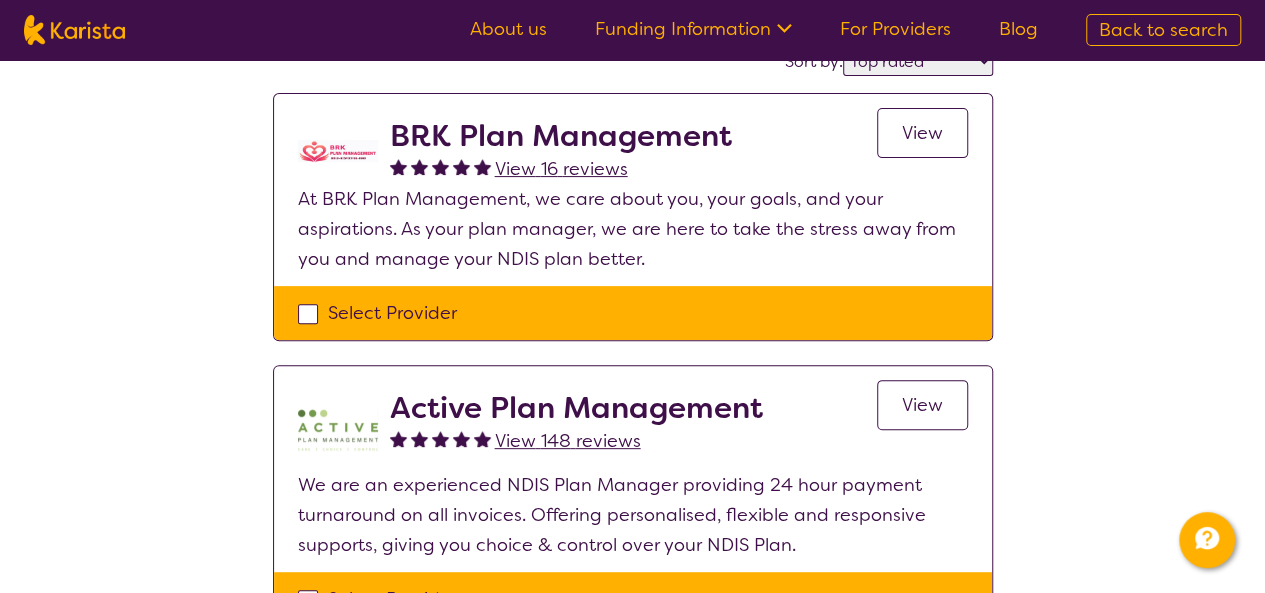 click on "View   148   reviews" at bounding box center (568, 441) 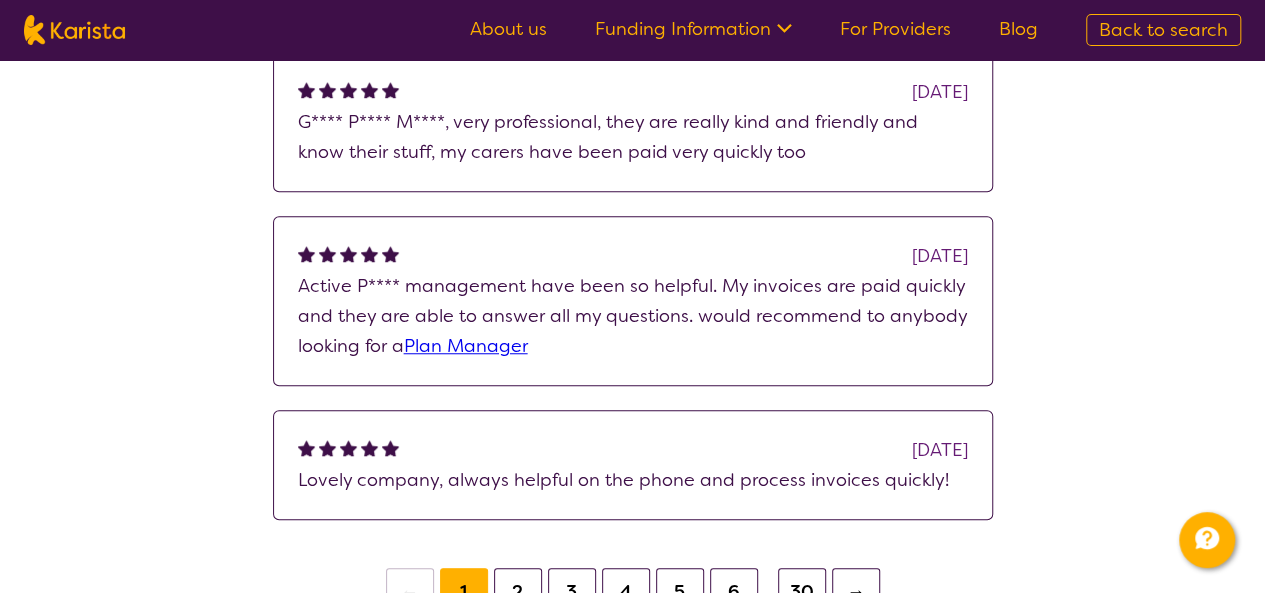 scroll, scrollTop: 680, scrollLeft: 0, axis: vertical 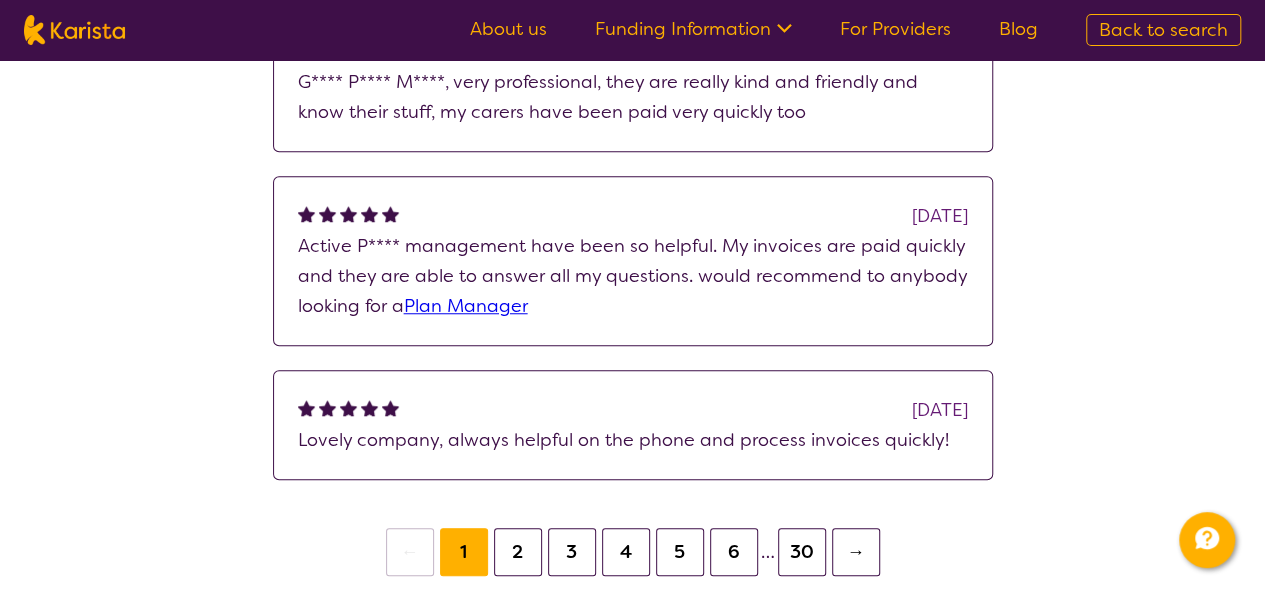 select on "by_score" 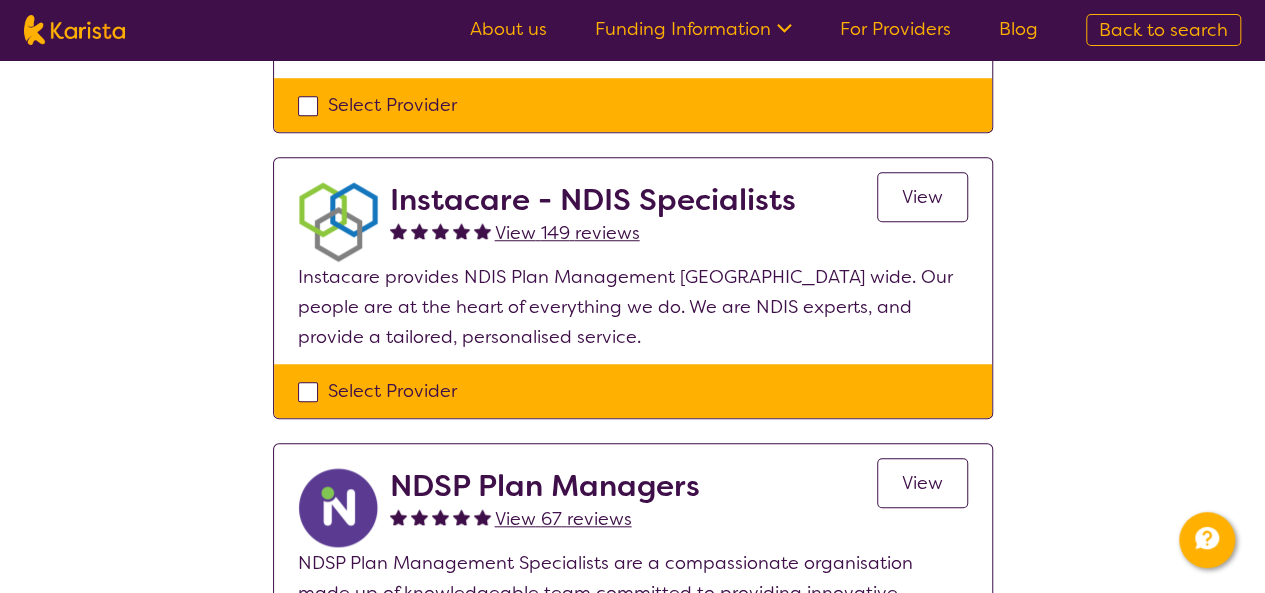 scroll, scrollTop: 186, scrollLeft: 0, axis: vertical 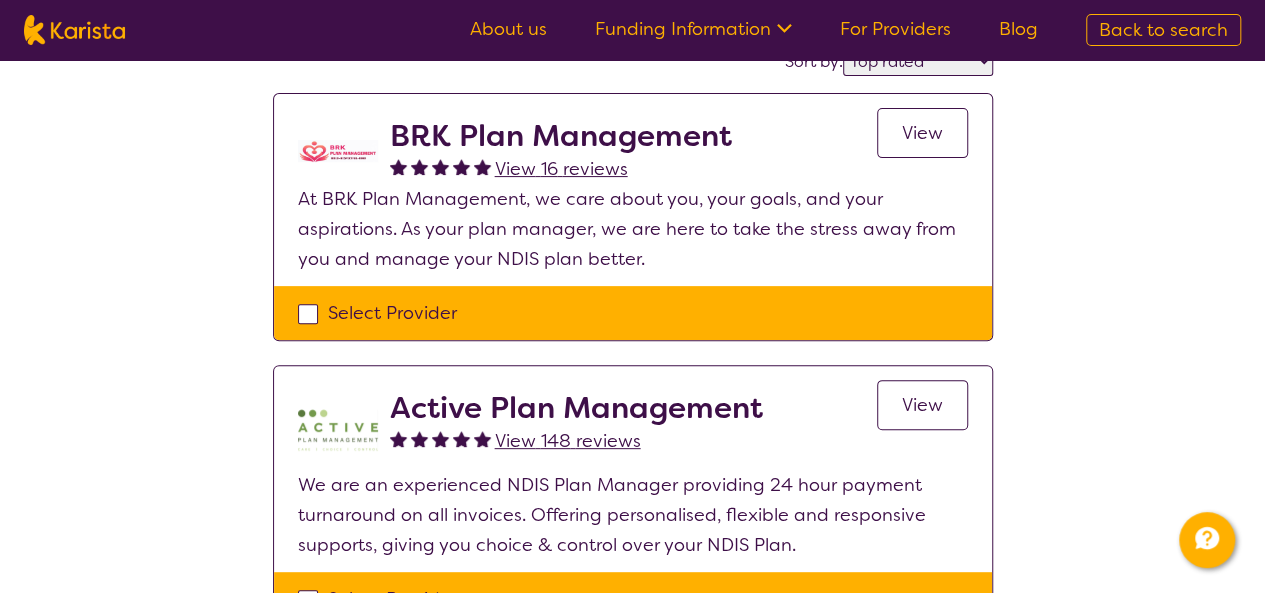 click on "View" at bounding box center (922, 405) 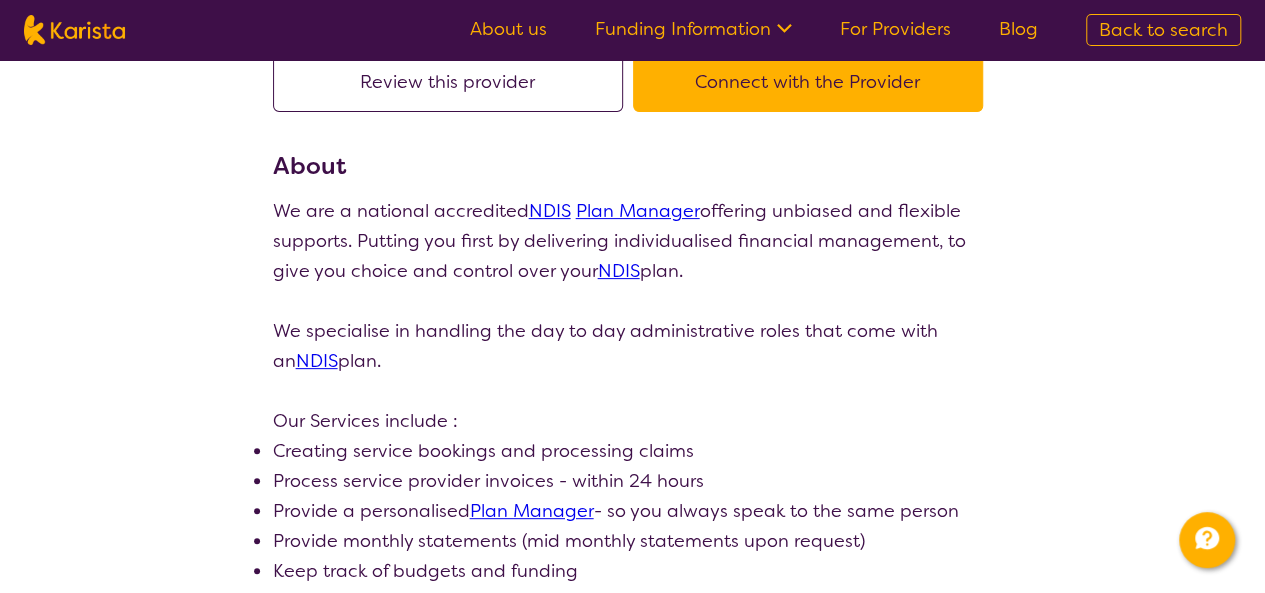 scroll, scrollTop: 0, scrollLeft: 0, axis: both 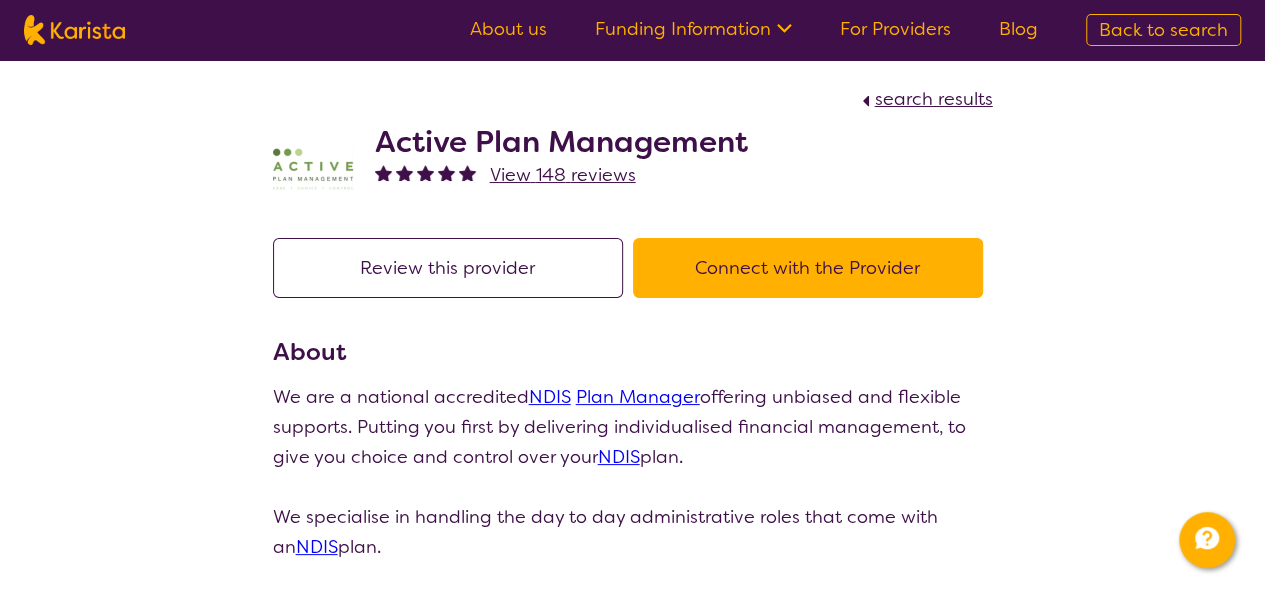 click on "Connect with the Provider" at bounding box center [808, 268] 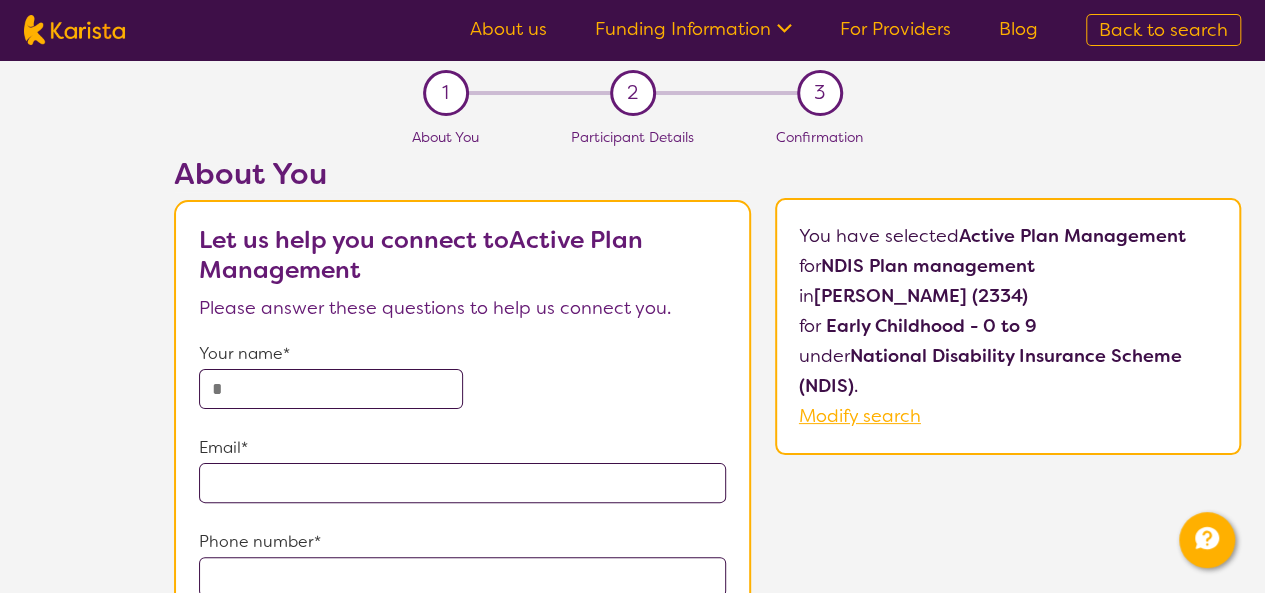 click at bounding box center (331, 389) 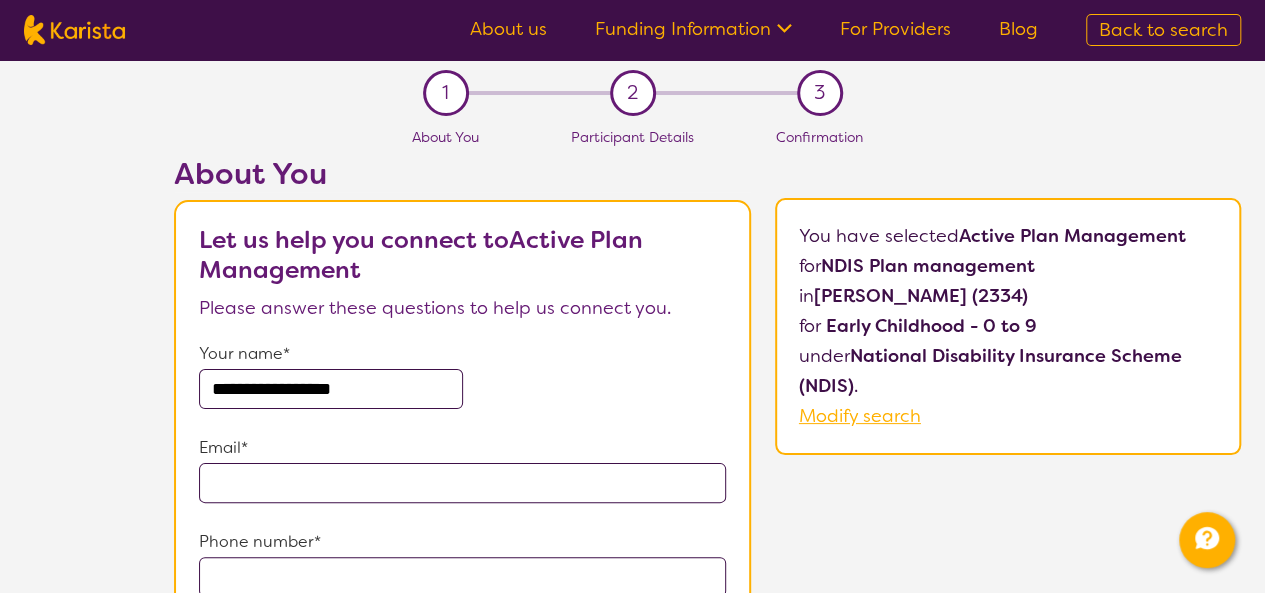 type on "**********" 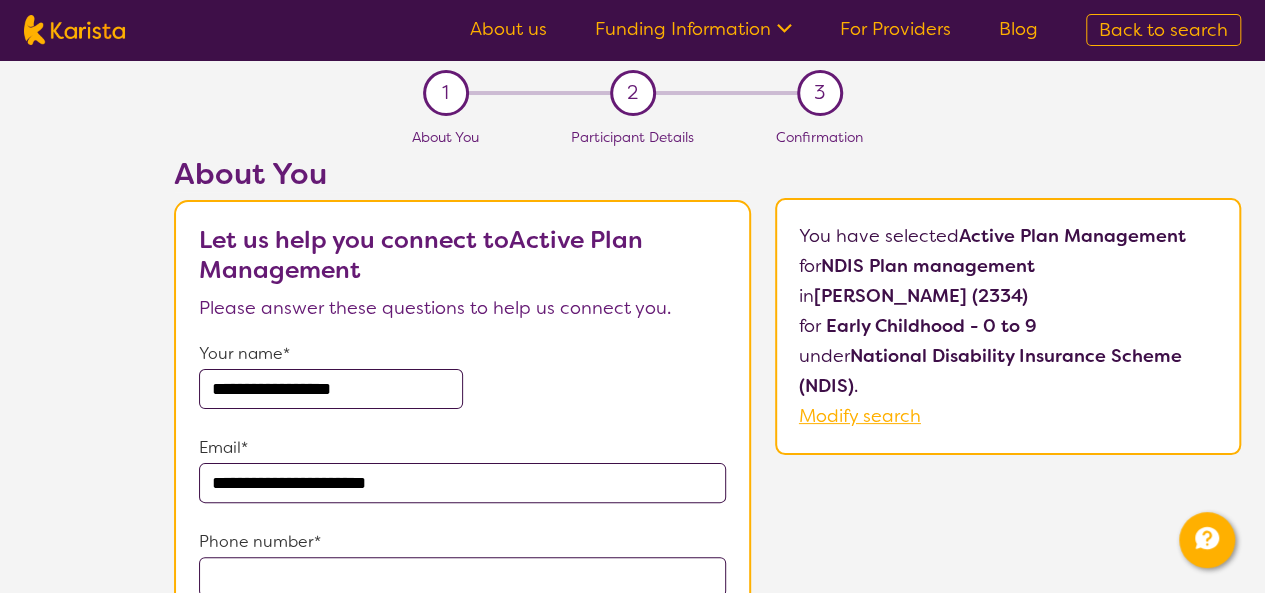 type on "**********" 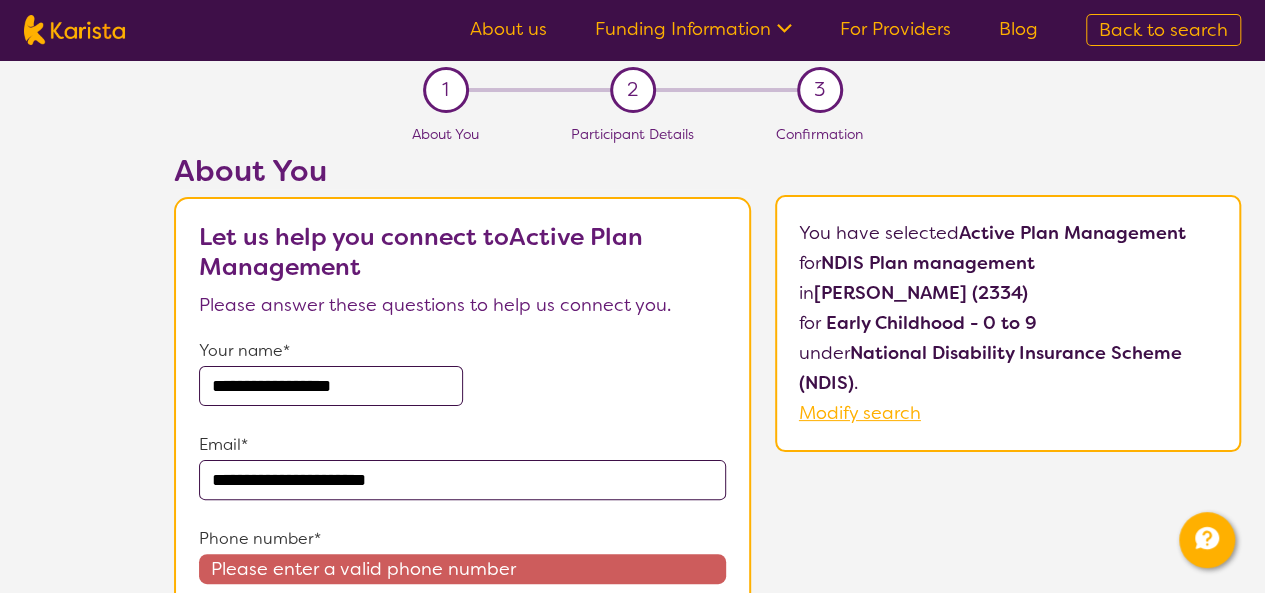 scroll, scrollTop: 37, scrollLeft: 0, axis: vertical 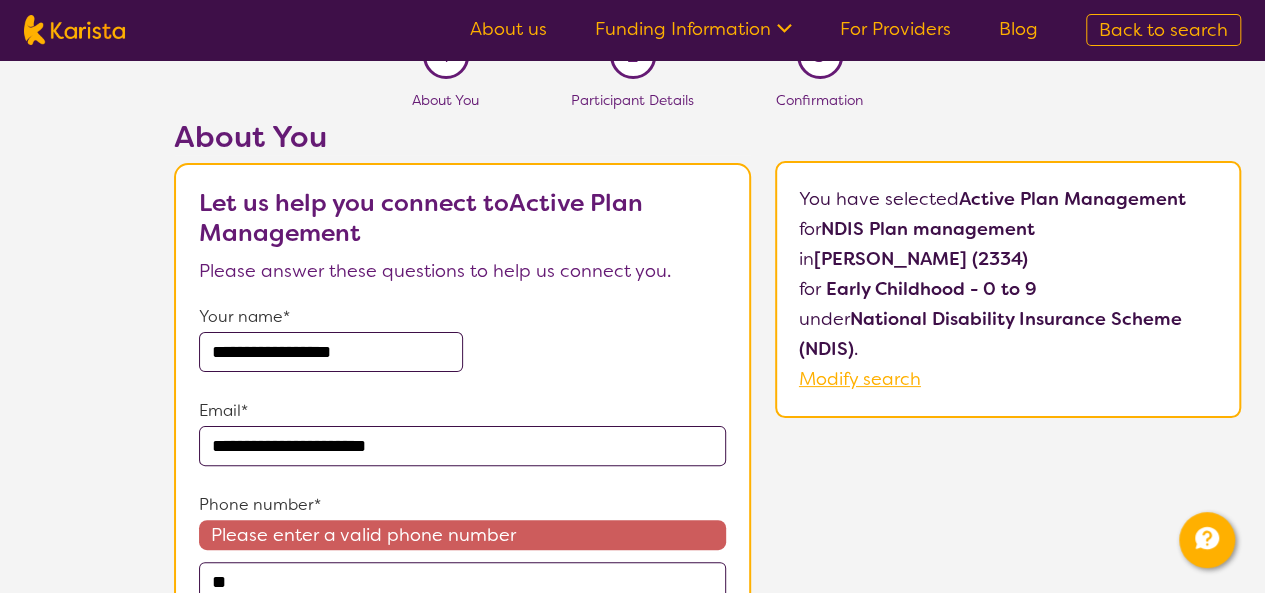 type on "*" 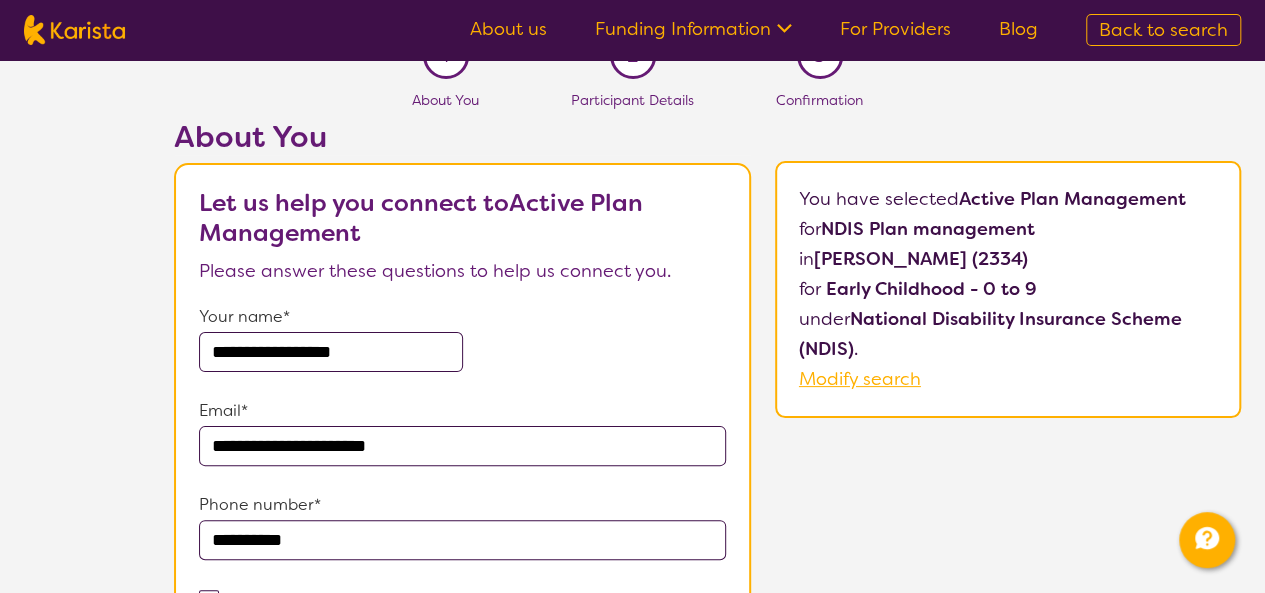type on "**********" 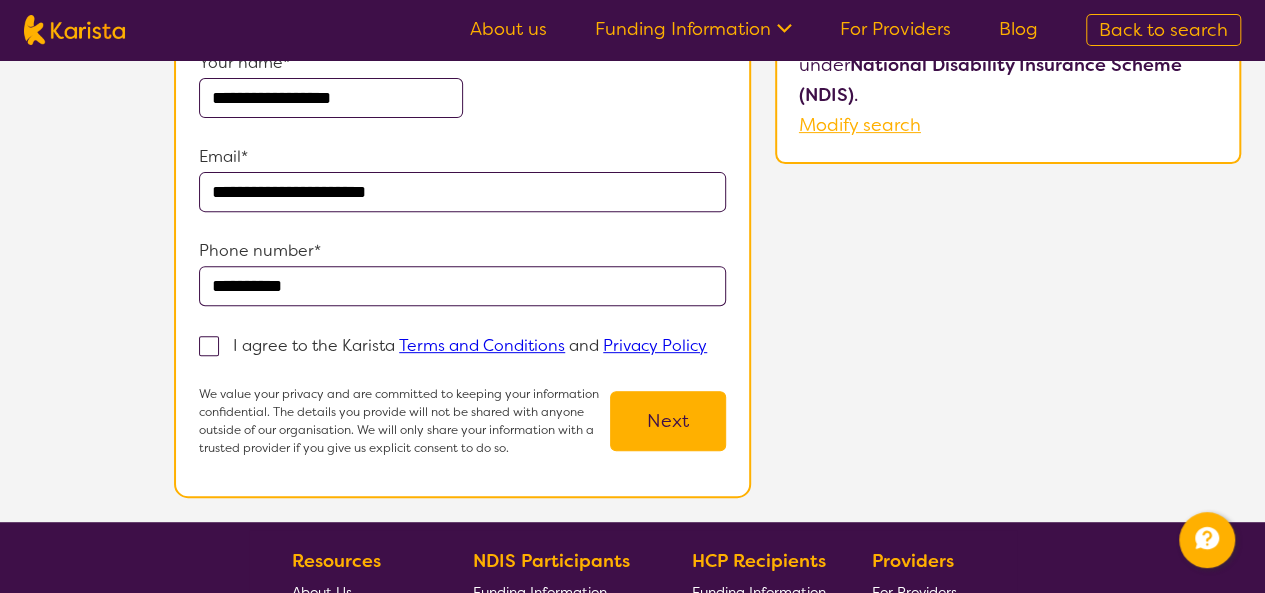 scroll, scrollTop: 293, scrollLeft: 0, axis: vertical 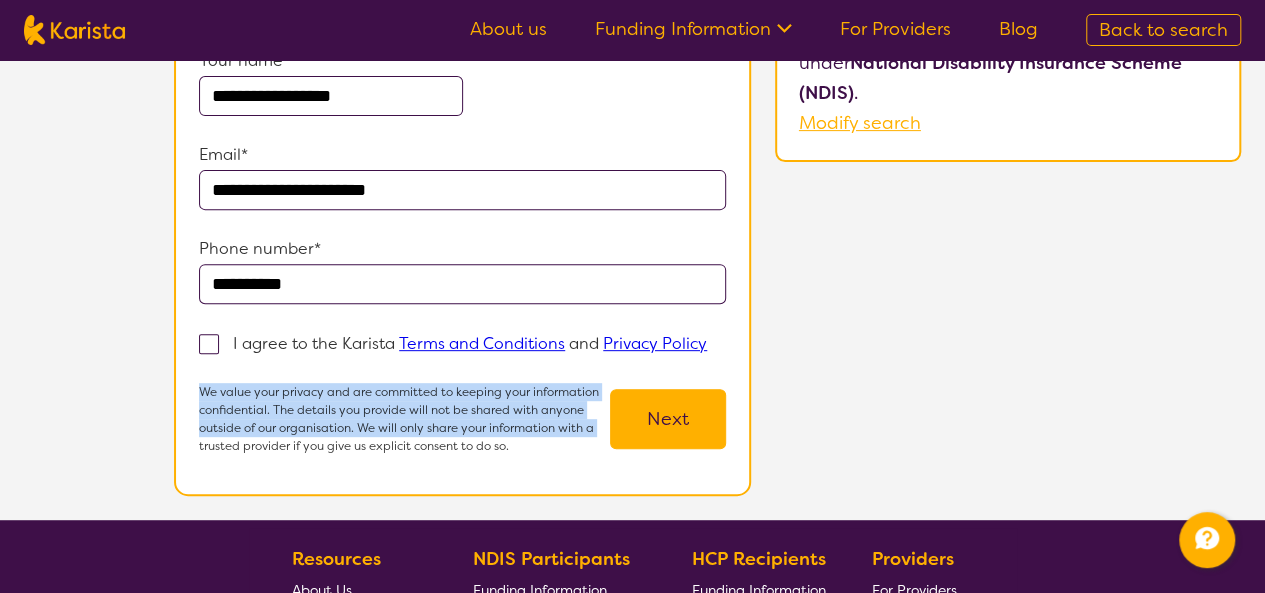 drag, startPoint x: 212, startPoint y: 345, endPoint x: 176, endPoint y: 441, distance: 102.528046 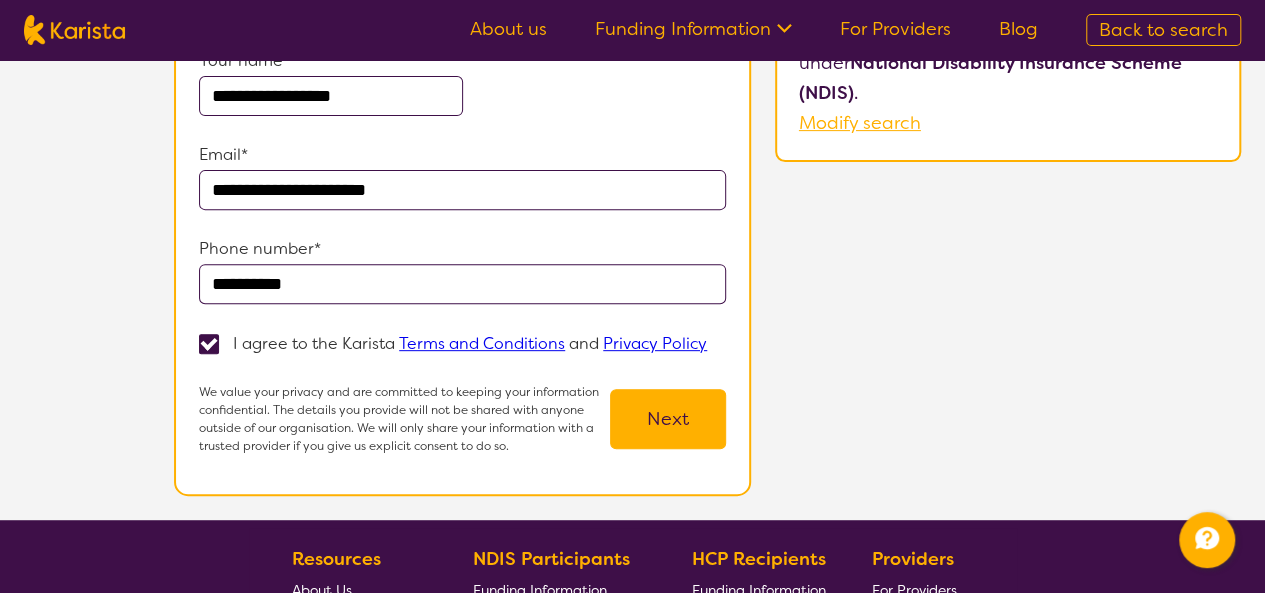 click on "Next" at bounding box center (668, 419) 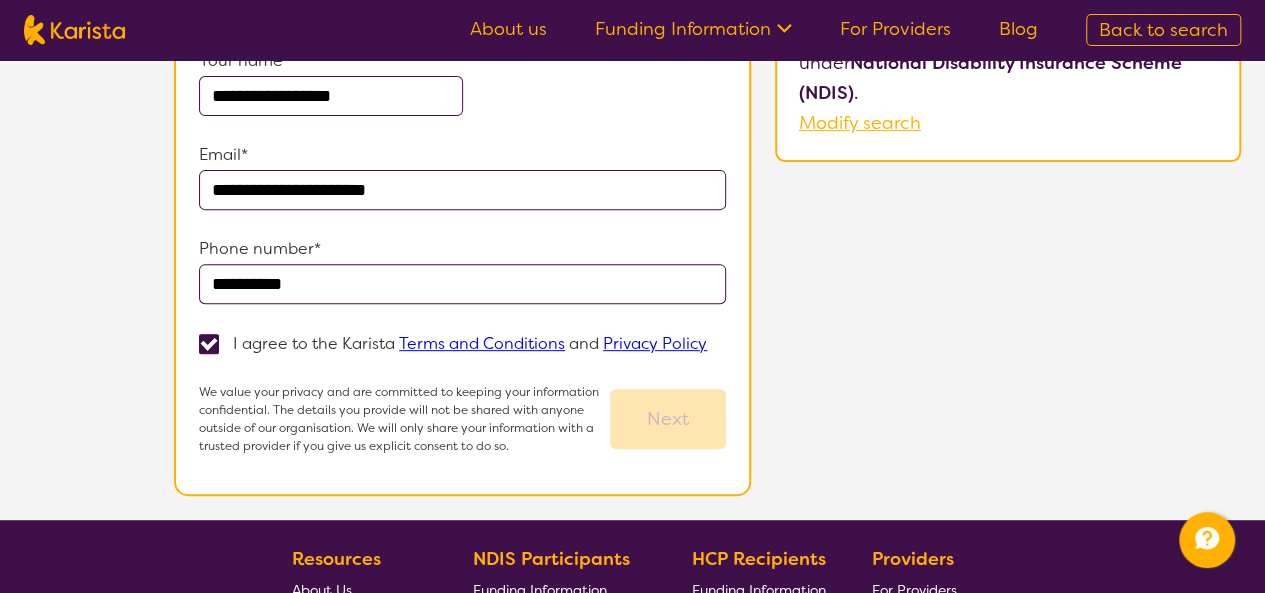 scroll, scrollTop: 0, scrollLeft: 0, axis: both 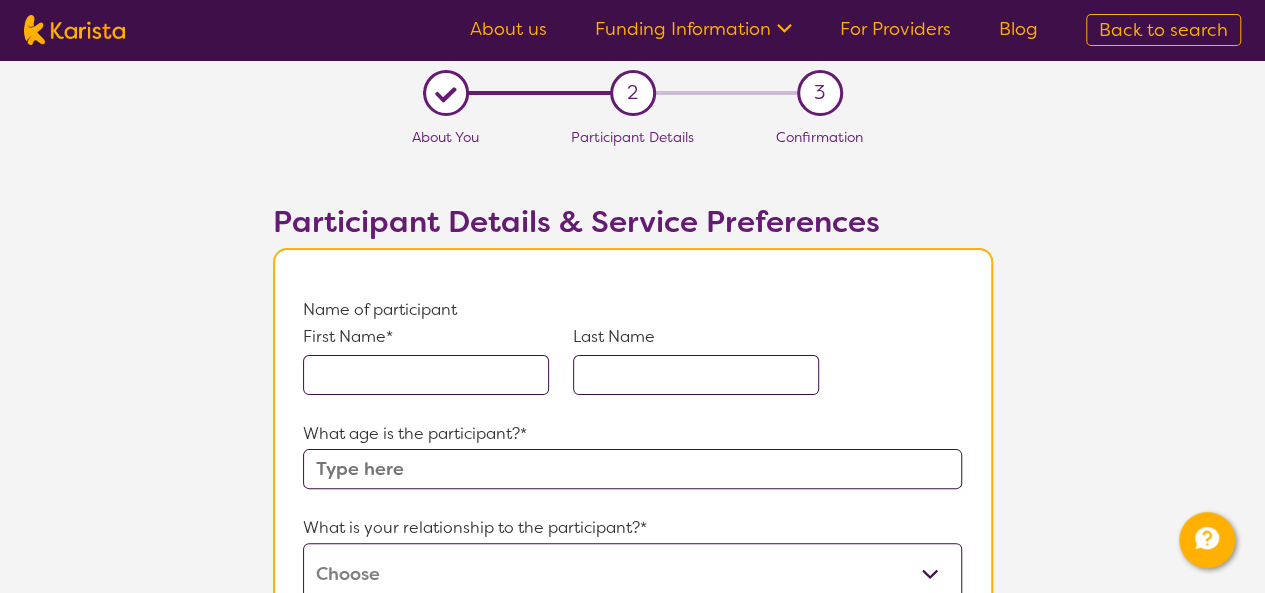 click at bounding box center [426, 375] 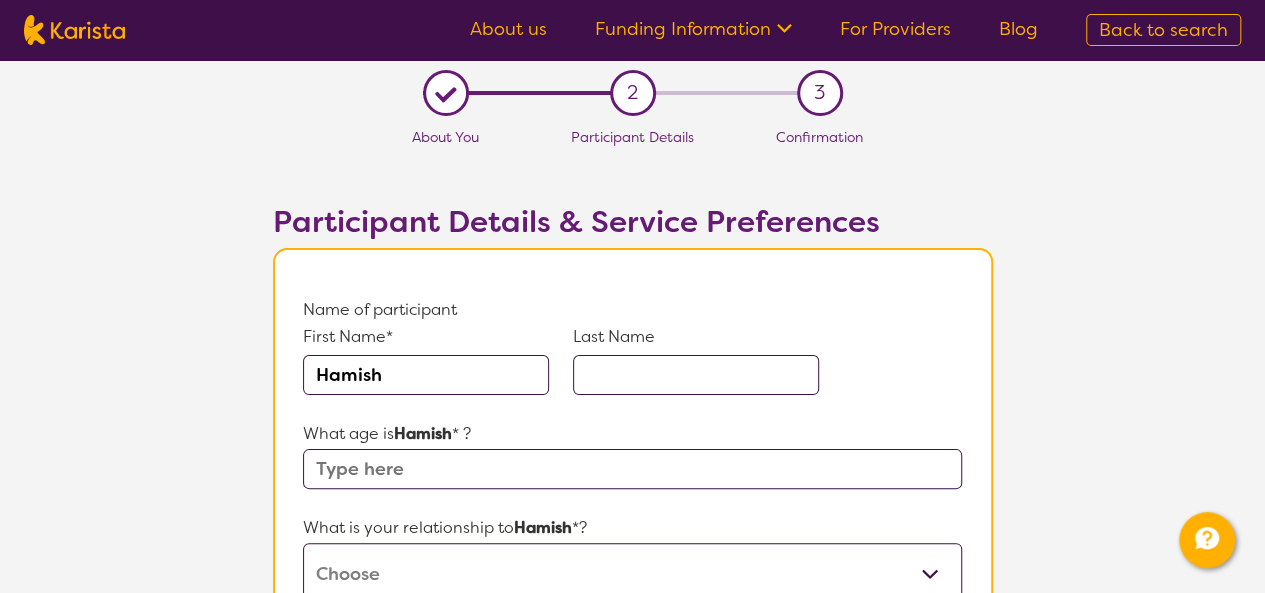 type on "Hamish" 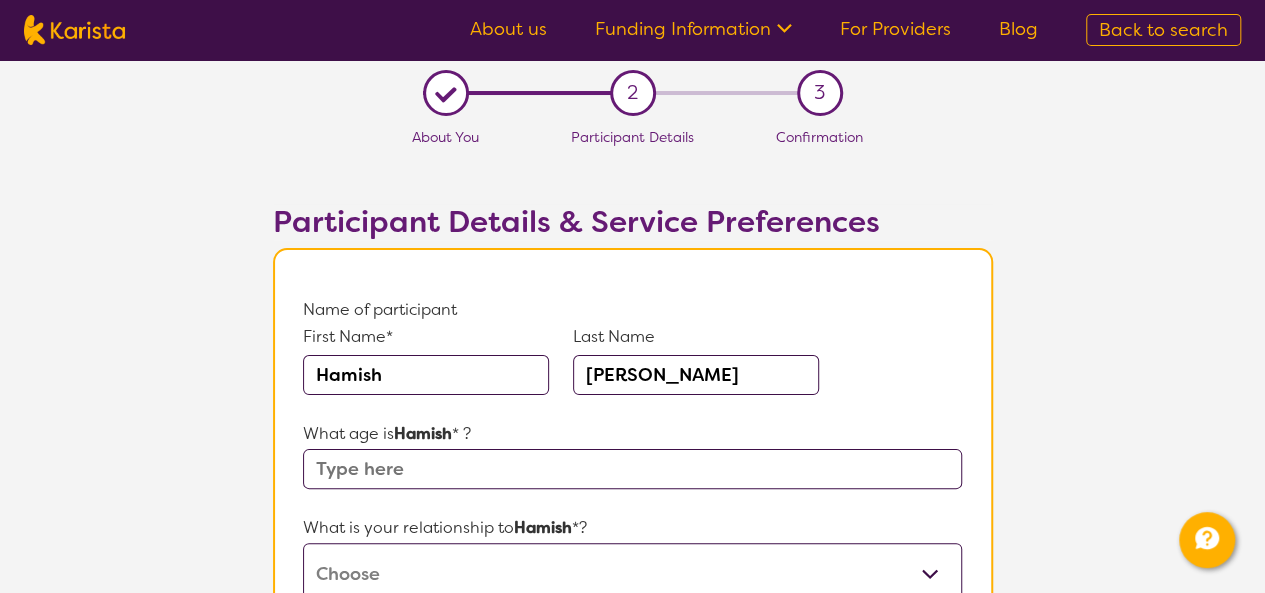 type on "Lundie" 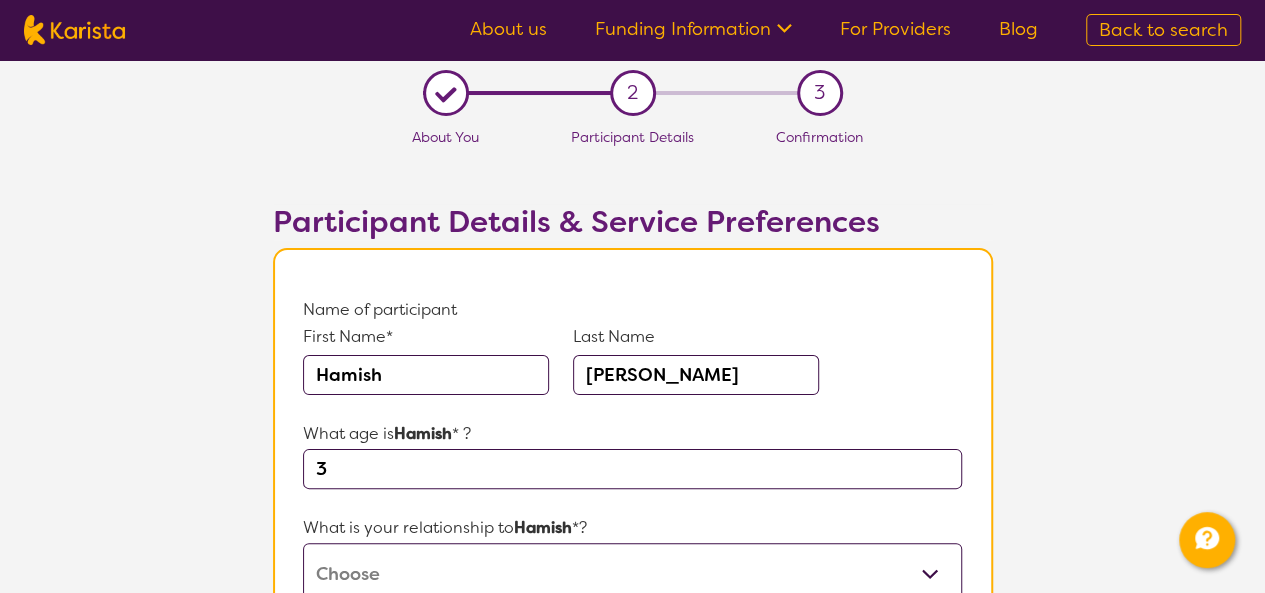 type on "3" 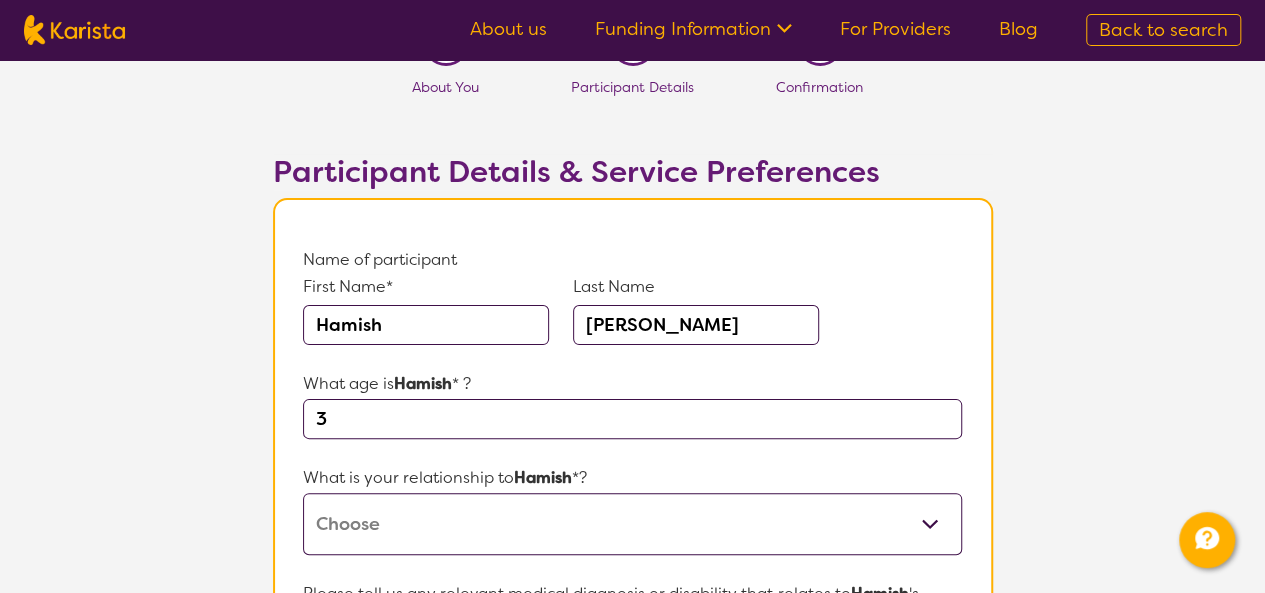 scroll, scrollTop: 236, scrollLeft: 0, axis: vertical 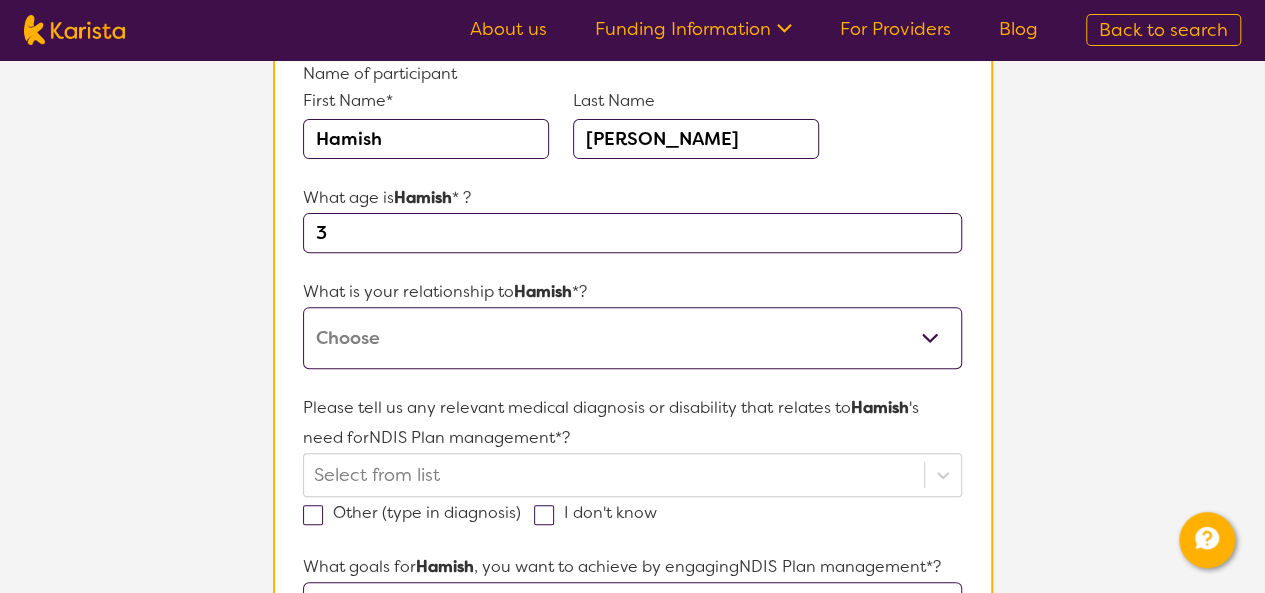 click on "This request is for myself I am their parent I am their child I am their spouse/partner I am their carer I am their Support Coordinator I am their Local Area Coordinator I am their Child Safety Officer I am their Aged Care Case Worker Other" at bounding box center [632, 338] 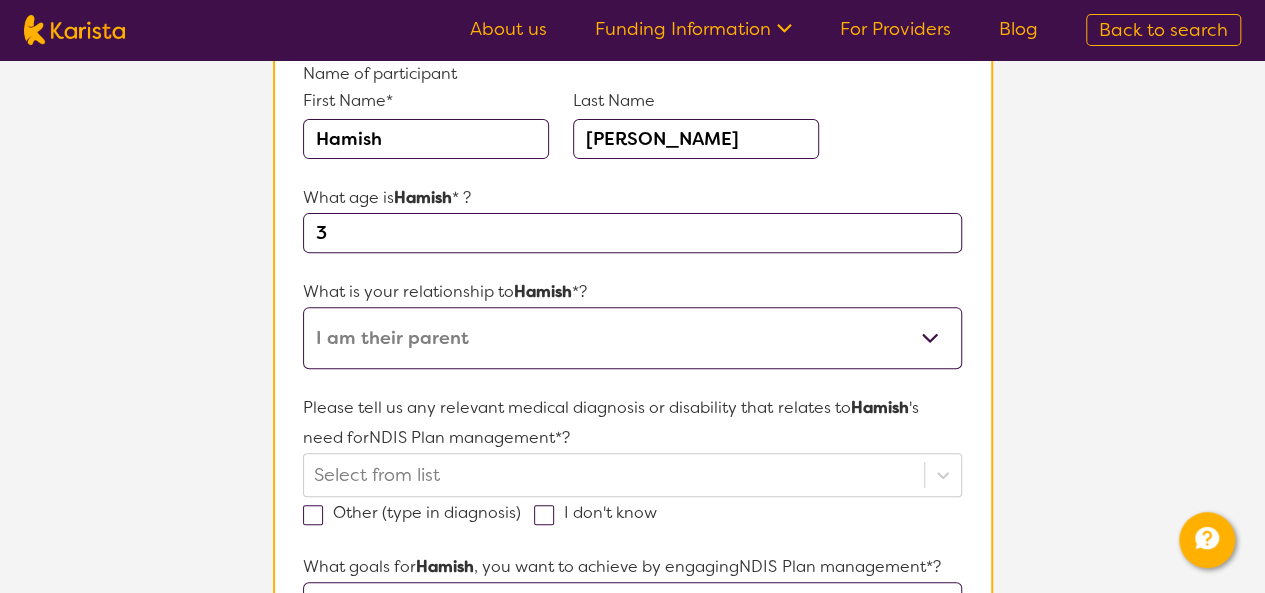 click on "This request is for myself I am their parent I am their child I am their spouse/partner I am their carer I am their Support Coordinator I am their Local Area Coordinator I am their Child Safety Officer I am their Aged Care Case Worker Other" at bounding box center [632, 338] 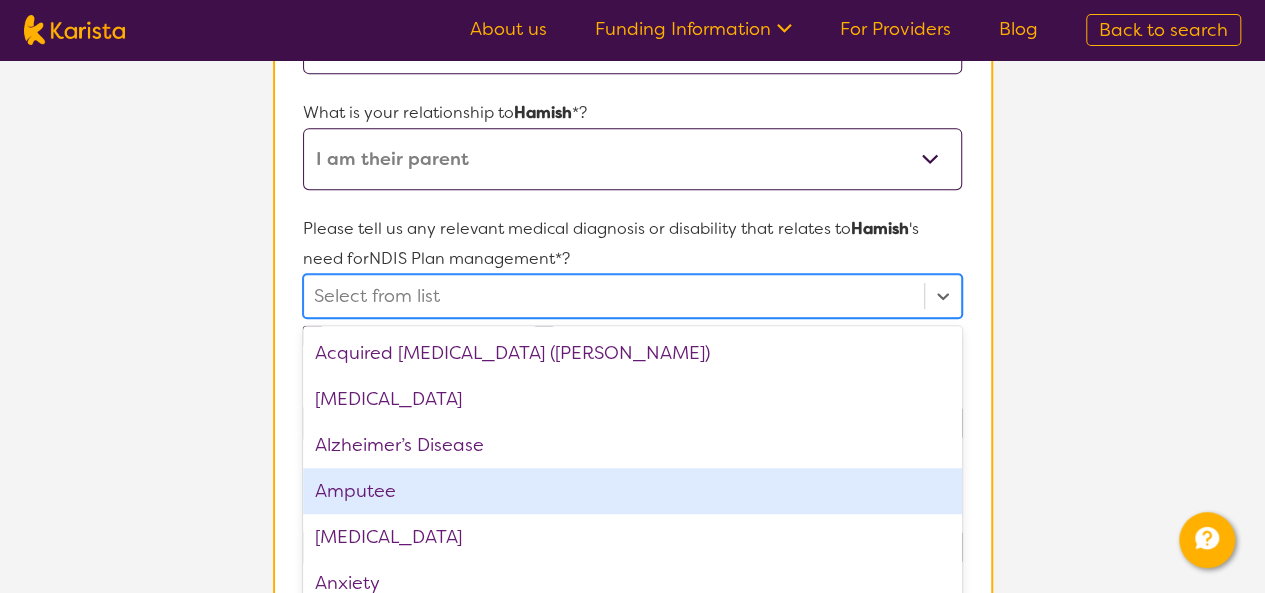 click on "option Amputee focused, 4 of 75. 75 results available. Use Up and Down to choose options, press Enter to select the currently focused option, press Escape to exit the menu, press Tab to select the option and exit the menu. Select from list Acquired brain injury (ABI) ADHD Alzheimer’s Disease Amputee Anemia Anxiety Arrhythmias (abnormal heart rhythms) Arthritis ASD Asthma Autism Spectrum Disorder Bipolar disorder Bowel issues Brain Injury Cancer Cataracts Cerebral Palsy Chronic kidney disease Chronic obstructive pulmonary disease (COPD) Chronic pain conditions (e.g., fibromyalgia, neuropathy) Congenital conditions Deep vein thrombosis (DVT) Dementia Developmental delay Diabetes Down syndrome Dyslexia Dysphagia Eating disorder Endocrine disorders (e.g., adrenal insufficiency) Epilepsy Falls and fall-related injuries Gastrointestinal disorders (e.g., GERD, diverticulosis) Glaucoma Hearing loss Heart Disease Hypertension (high blood pressure) Hypothyroidism Intellectual Disability Learning difficulty None PTSD" at bounding box center [632, 296] 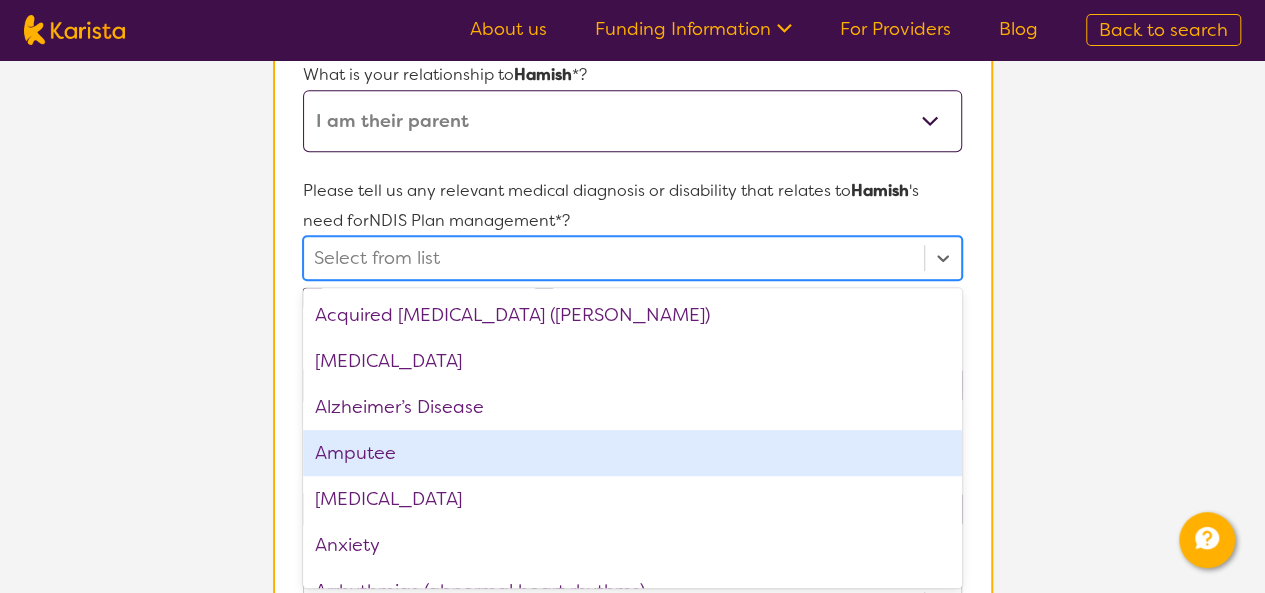scroll, scrollTop: 454, scrollLeft: 0, axis: vertical 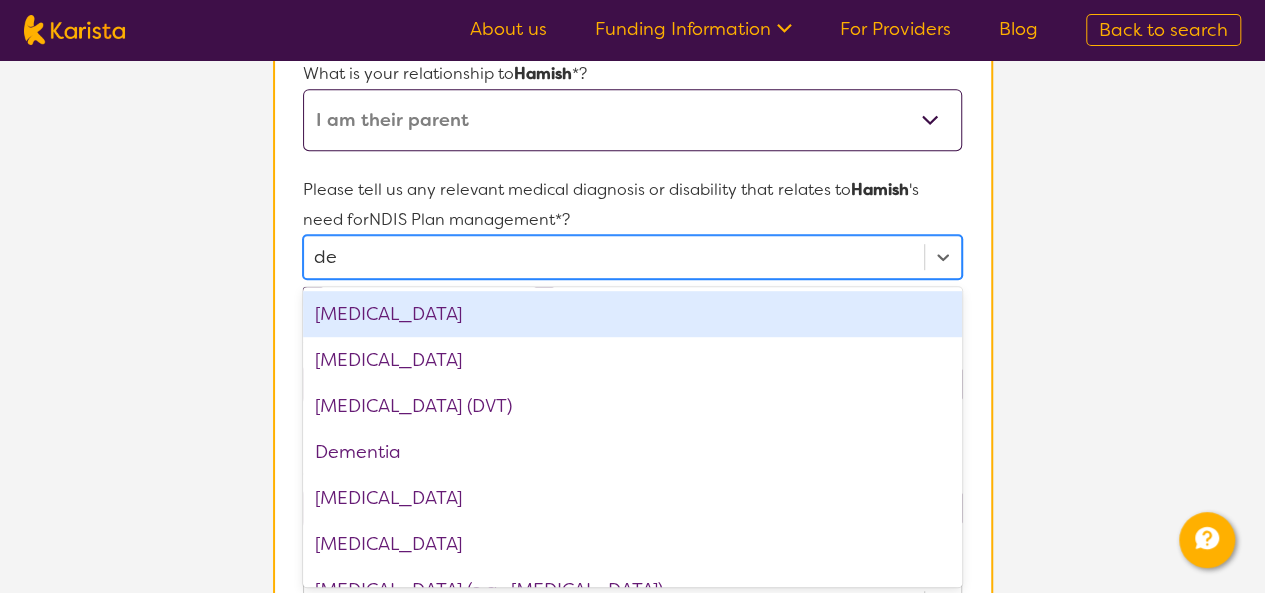type on "del" 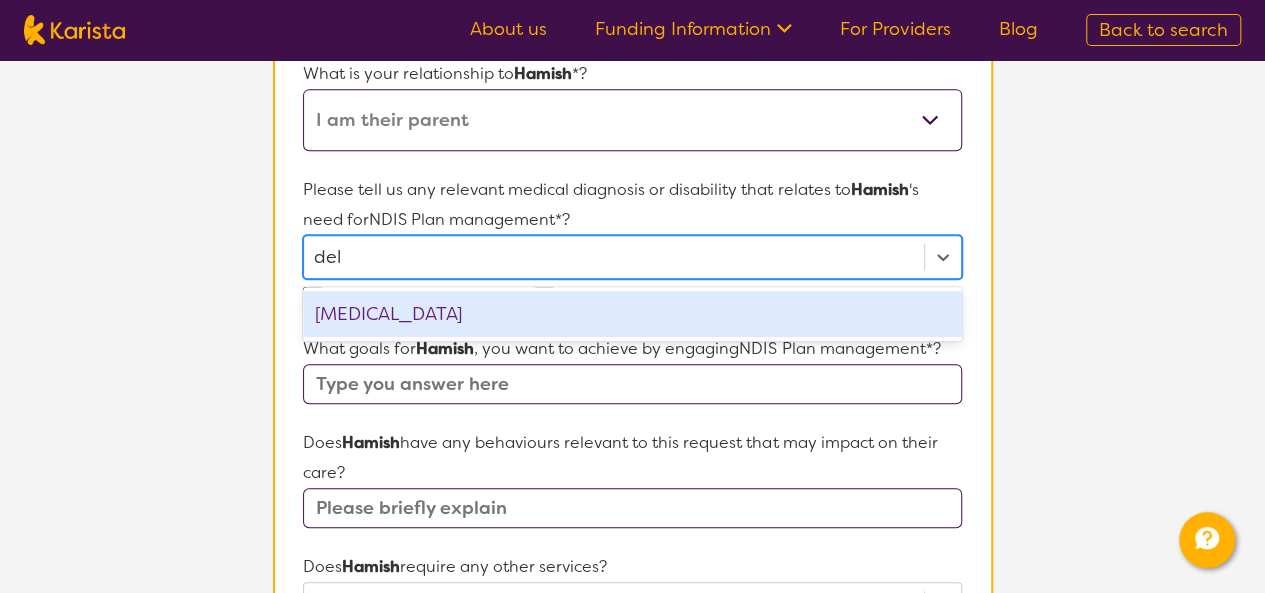 click on "Developmental delay" at bounding box center [632, 314] 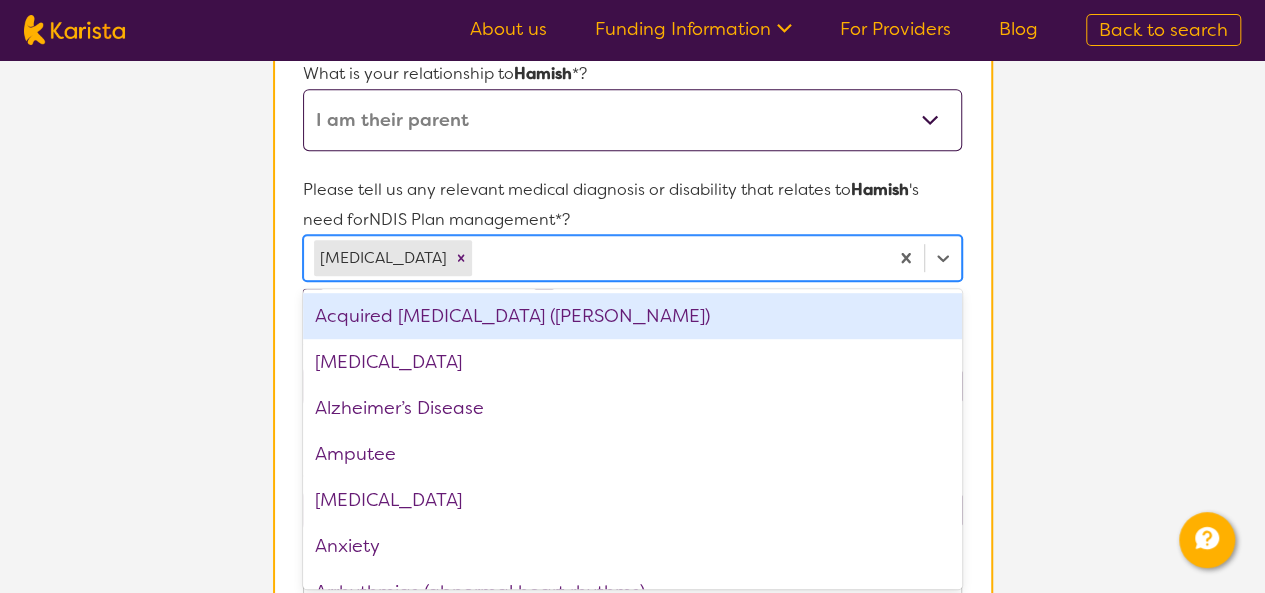 click on "Name of participant First Name* Hamish Last Name Lundie What age is  Hamish * ? 3 What is your relationship to  Hamish *? This request is for myself I am their parent I am their child I am their spouse/partner I am their carer I am their Support Coordinator I am their Local Area Coordinator I am their Child Safety Officer I am their Aged Care Case Worker Other Please tell us any relevant medical diagnosis or disability that relates to  Hamish 's need for  NDIS Plan management *? option Developmental delay, selected. option Acquired brain injury (ABI) focused, 1 of 74. 74 results available. Use Up and Down to choose options, press Enter to select the currently focused option, press Escape to exit the menu, press Tab to select the option and exit the menu. Developmental delay Acquired brain injury (ABI) ADHD Alzheimer’s Disease Amputee Anemia Anxiety Arrhythmias (abnormal heart rhythms) Arthritis ASD Asthma Autism Spectrum Disorder Bipolar disorder Bowel issues Brain Injury Cancer Cataracts Cerebral Palsy *?" at bounding box center (633, 546) 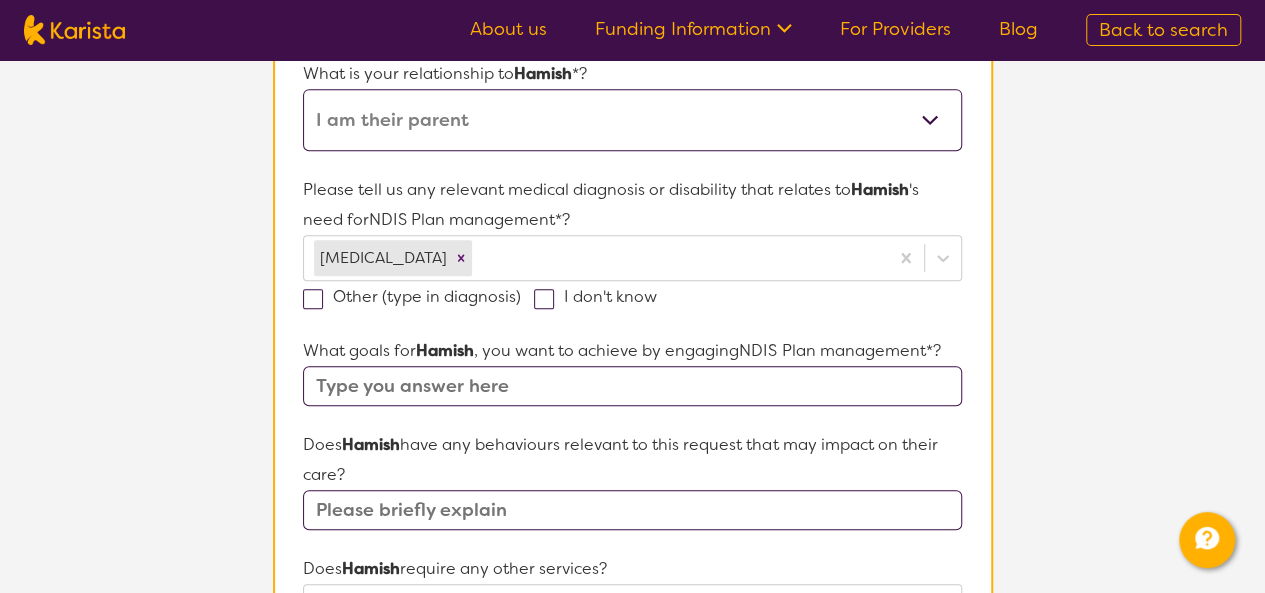 click at bounding box center [632, 386] 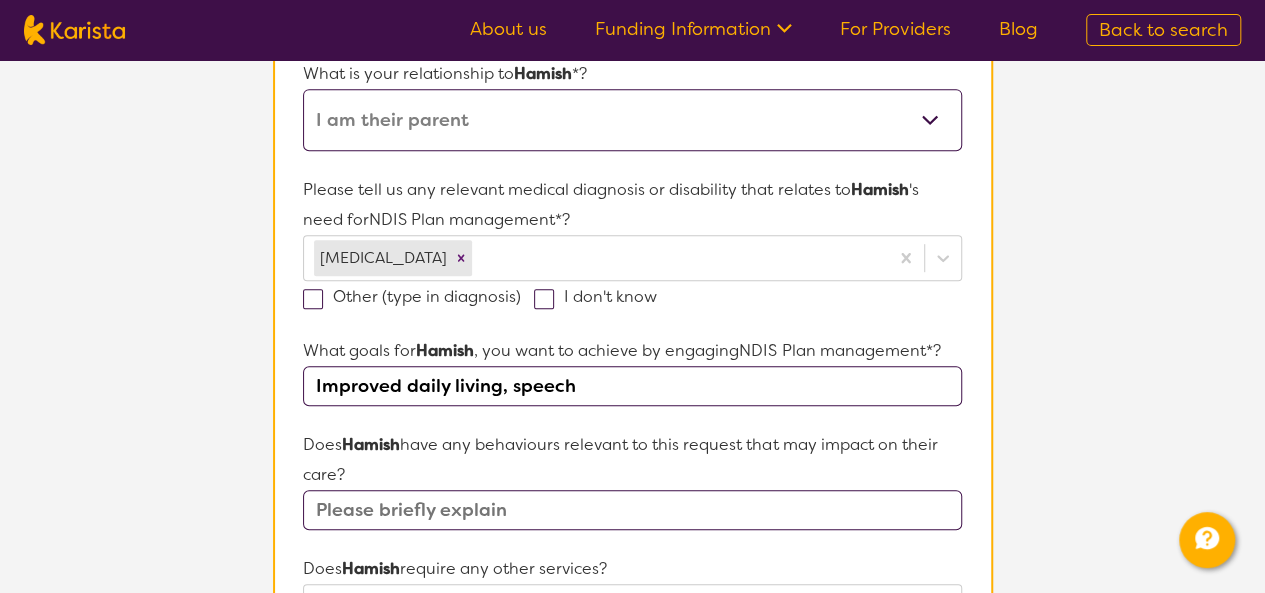 type on "Improved daily living, speech" 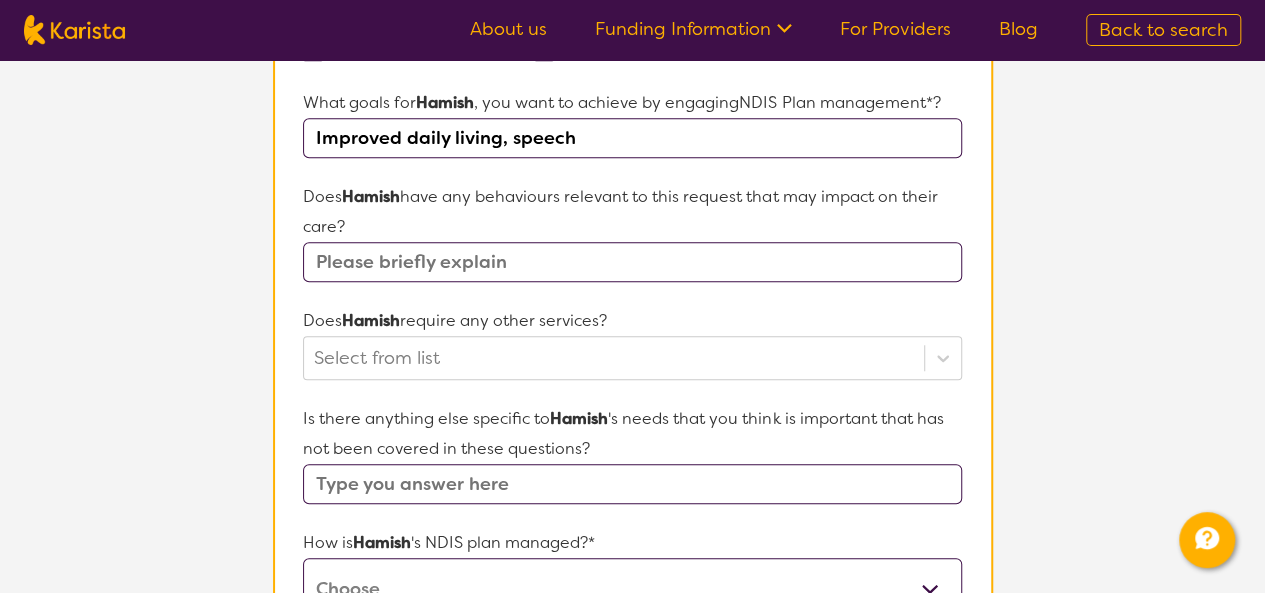 scroll, scrollTop: 714, scrollLeft: 0, axis: vertical 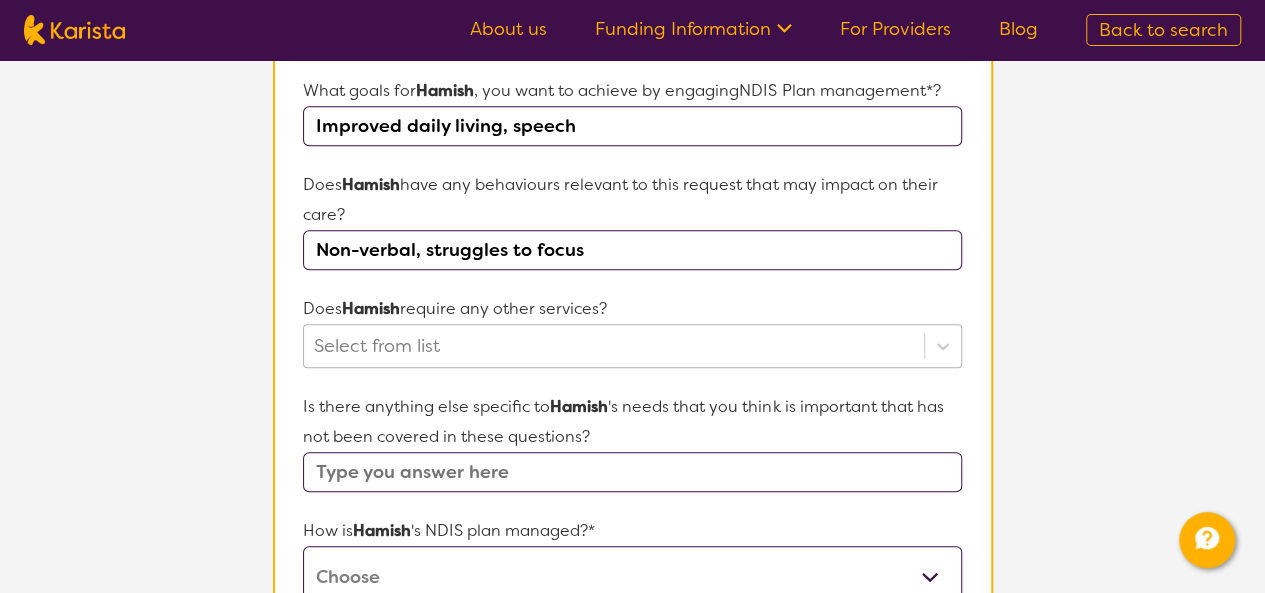 type on "Non-verbal, struggles to focus" 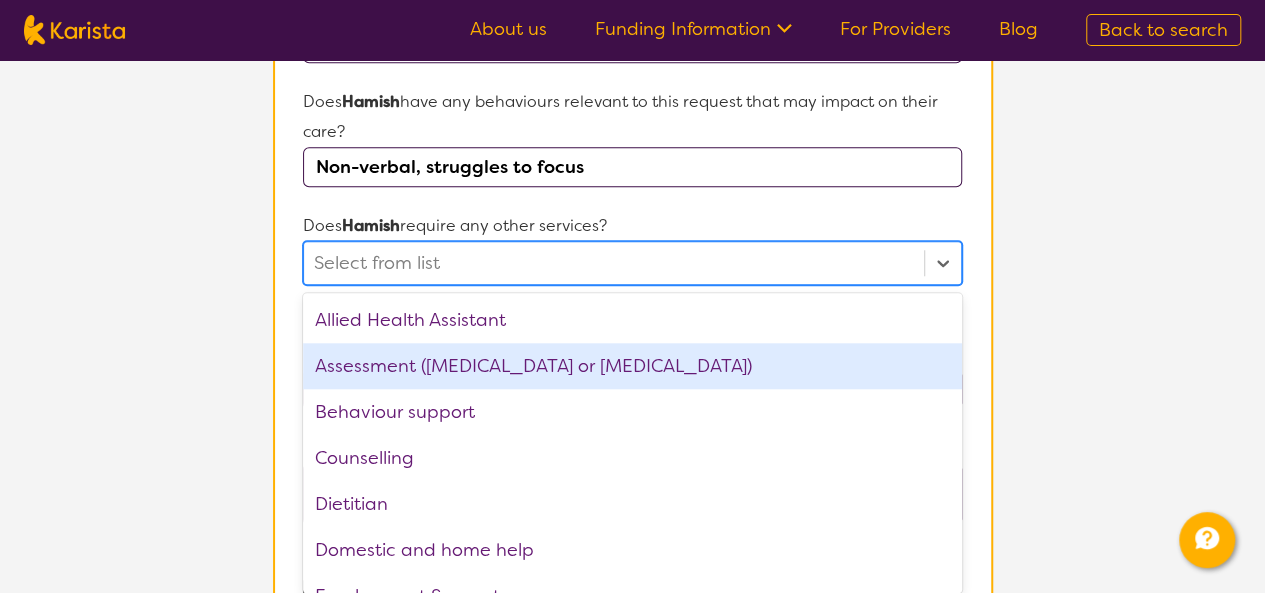 click on "option Assessment (ADHD or Autism) focused, 2 of 21. 21 results available. Use Up and Down to choose options, press Enter to select the currently focused option, press Escape to exit the menu, press Tab to select the option and exit the menu. Select from list Allied Health Assistant Assessment (ADHD or Autism) Behaviour support Counselling Dietitian Domestic and home help Employment Support Exercise physiology Key Worker NDIS Support Coordination Nursing services Occupational therapy Personal care Physiotherapy Podiatry Psychology Psychosocial Recovery Coach Respite Speech therapy Supported accommodation Support worker" at bounding box center (632, 263) 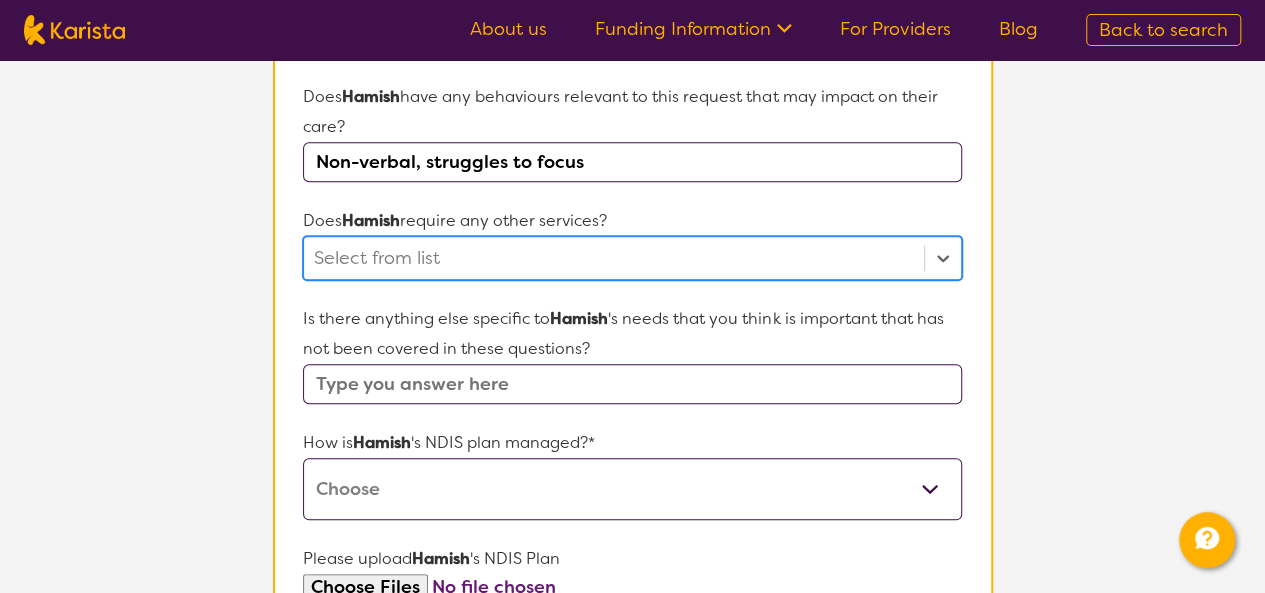 click at bounding box center [613, 258] 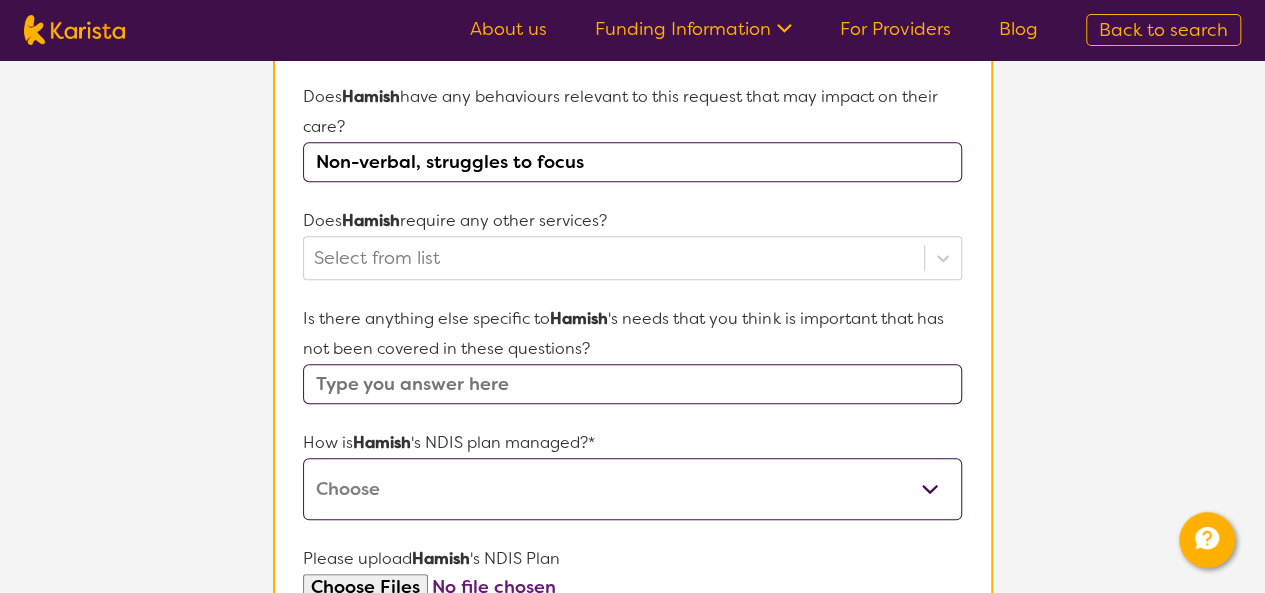 click on "Self-managed NDIS plan Managed by a registered plan management provider (not the NDIA) Agency-managed (by the NDIA) I'm not sure" at bounding box center (632, 489) 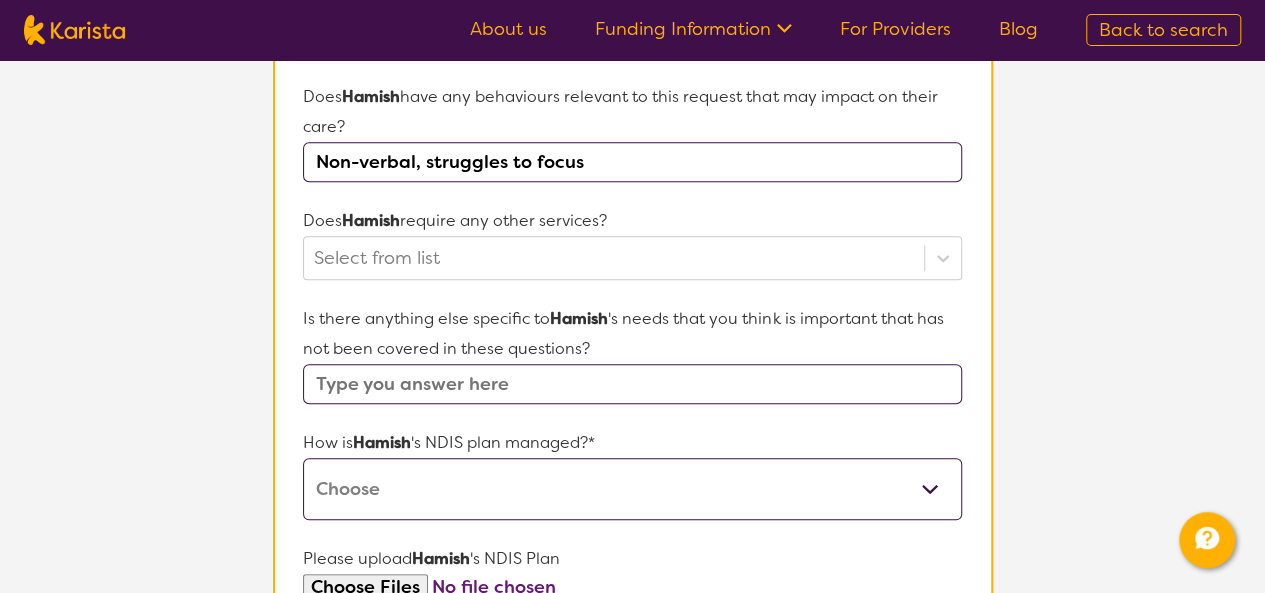 select on "Plan Managed" 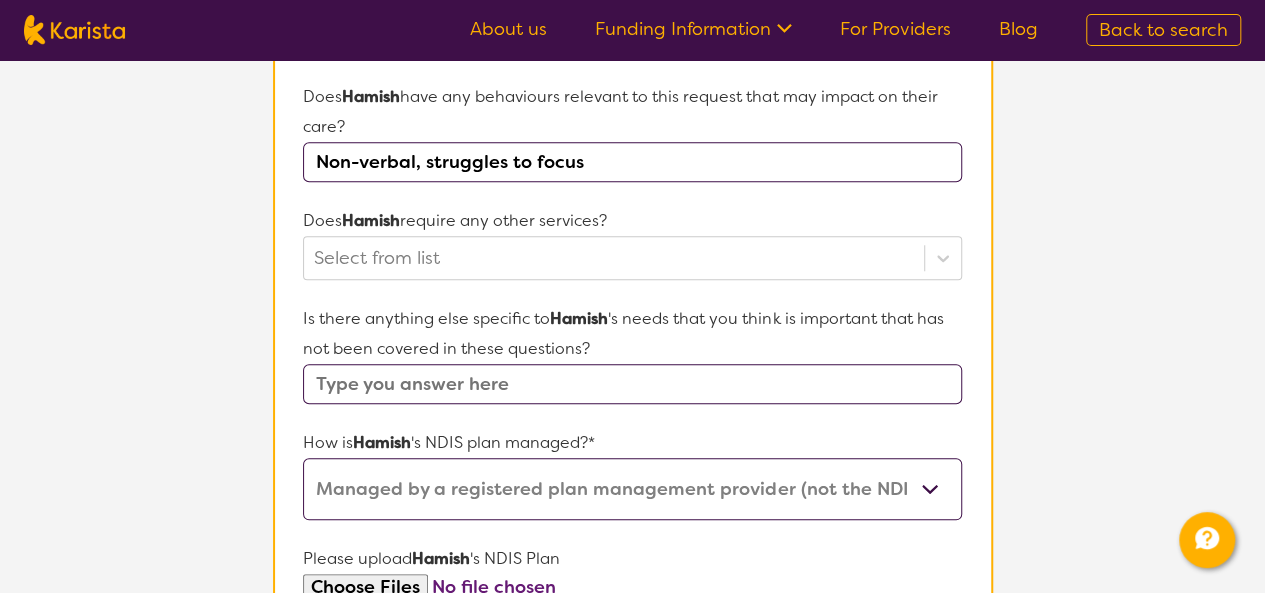 click on "Self-managed NDIS plan Managed by a registered plan management provider (not the NDIA) Agency-managed (by the NDIA) I'm not sure" at bounding box center [632, 489] 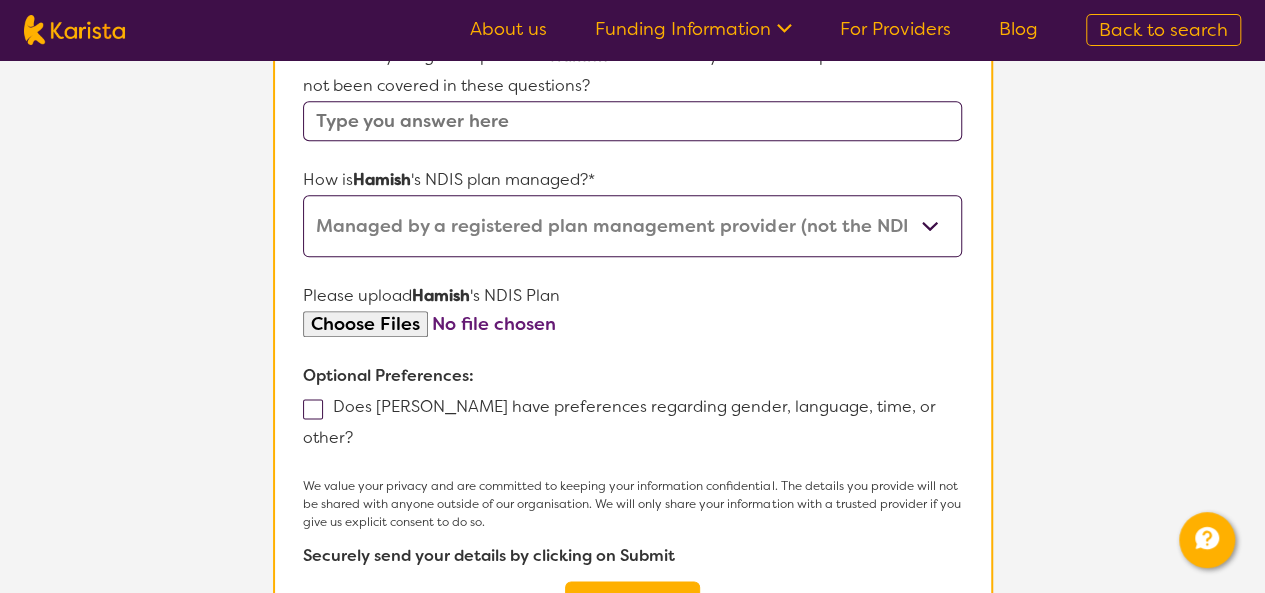 scroll, scrollTop: 1082, scrollLeft: 0, axis: vertical 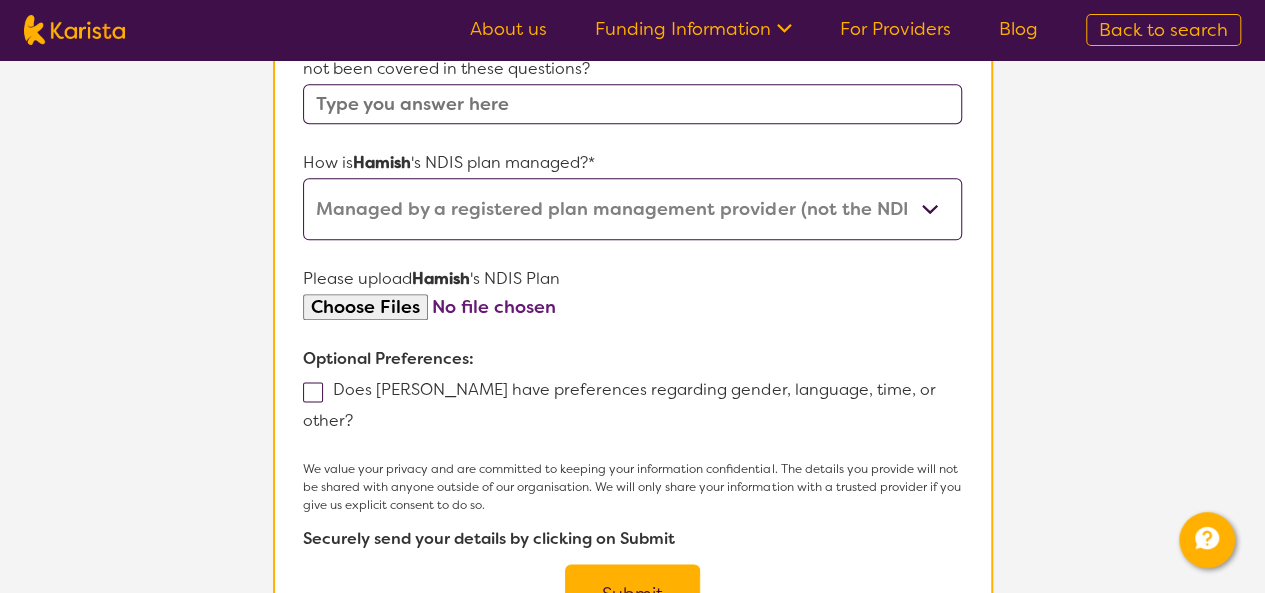click at bounding box center (632, 307) 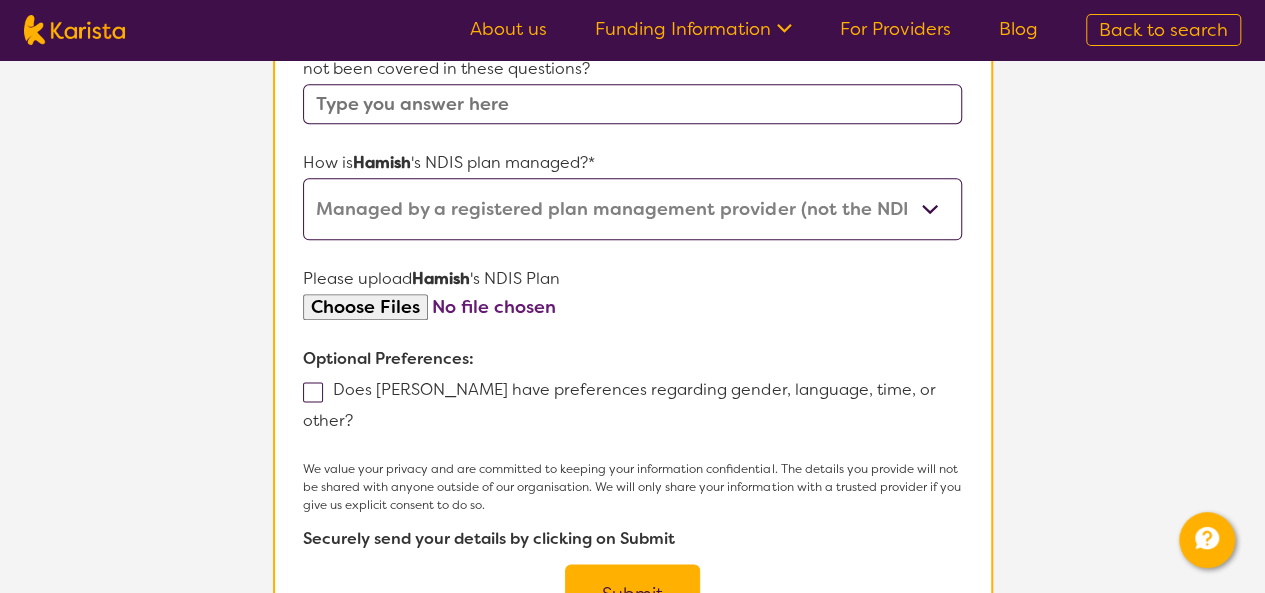 type on "C:\fakepath\Hamish's NDIS Plan.pdf" 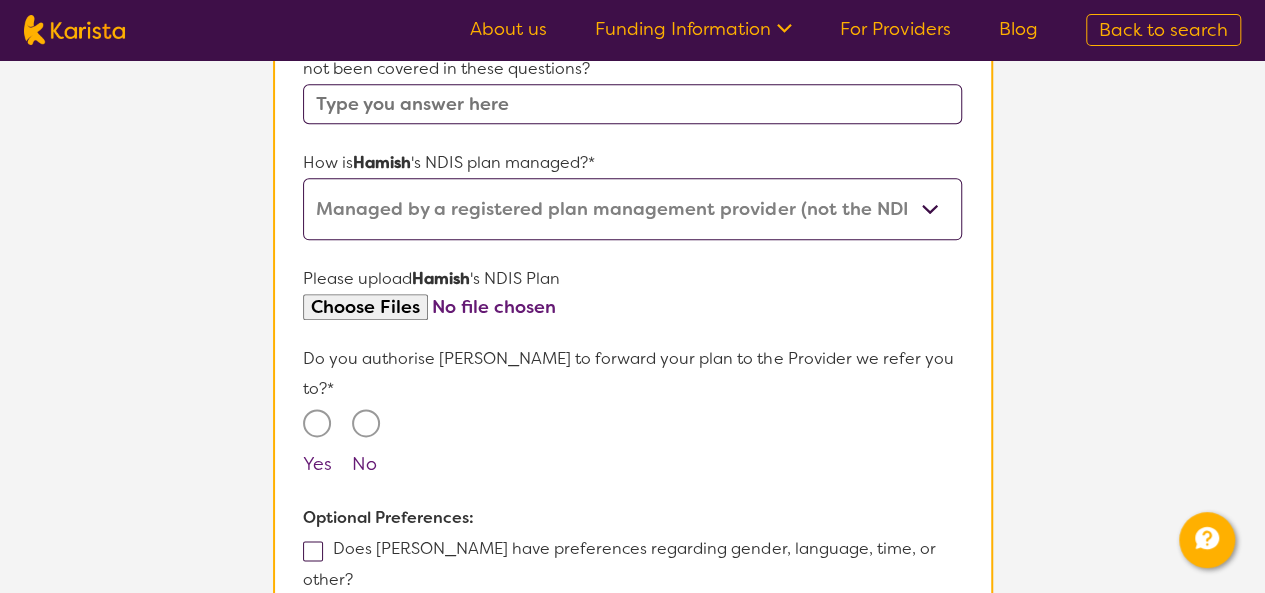 click on "Yes" at bounding box center (317, 423) 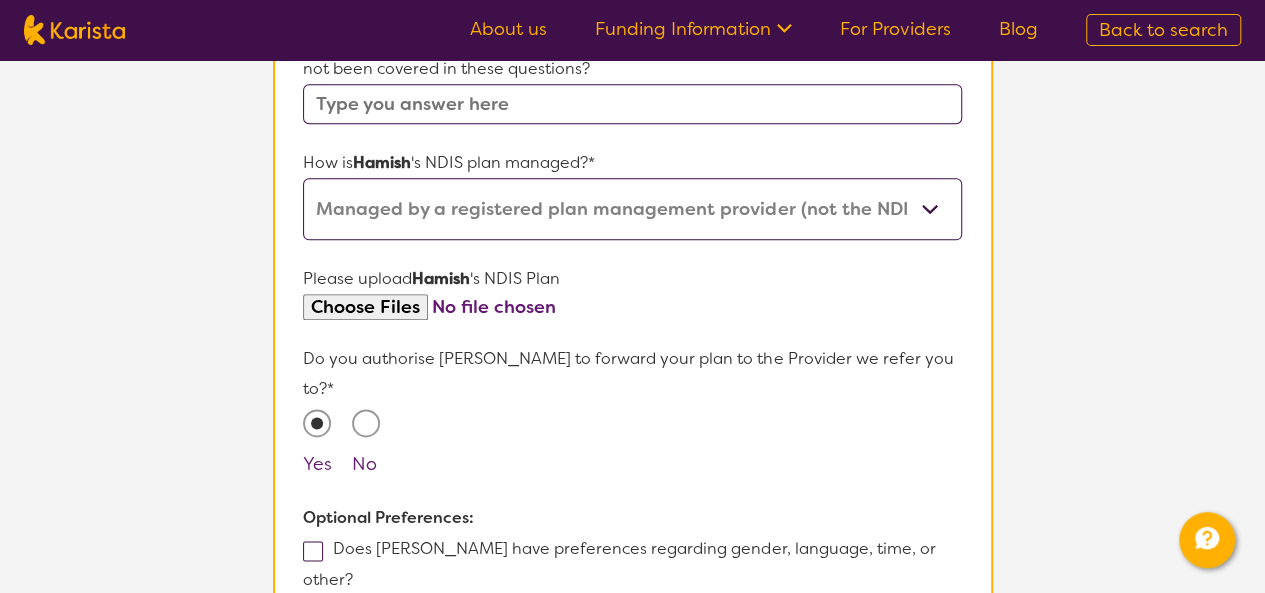 click at bounding box center (313, 551) 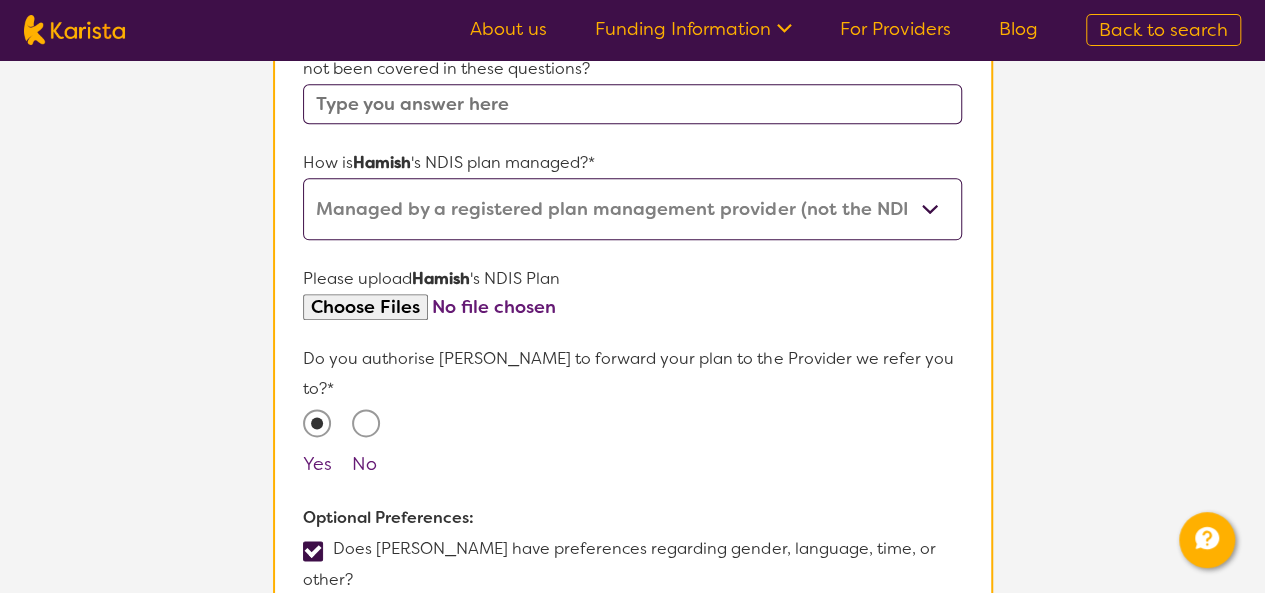 click at bounding box center [313, 551] 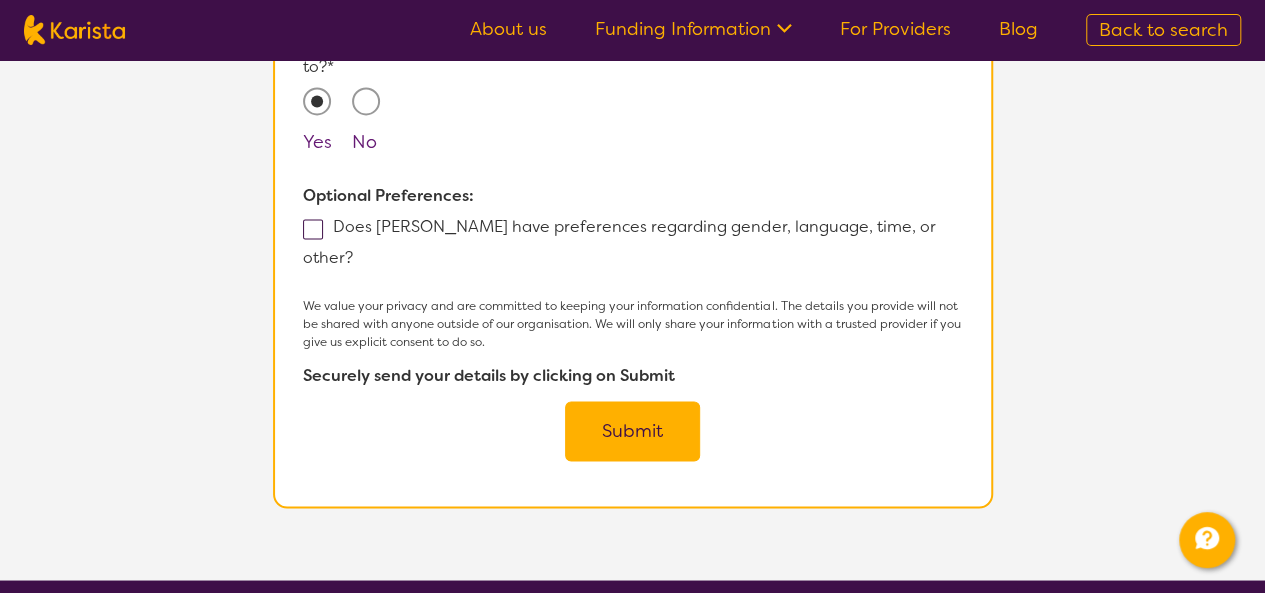 scroll, scrollTop: 1428, scrollLeft: 0, axis: vertical 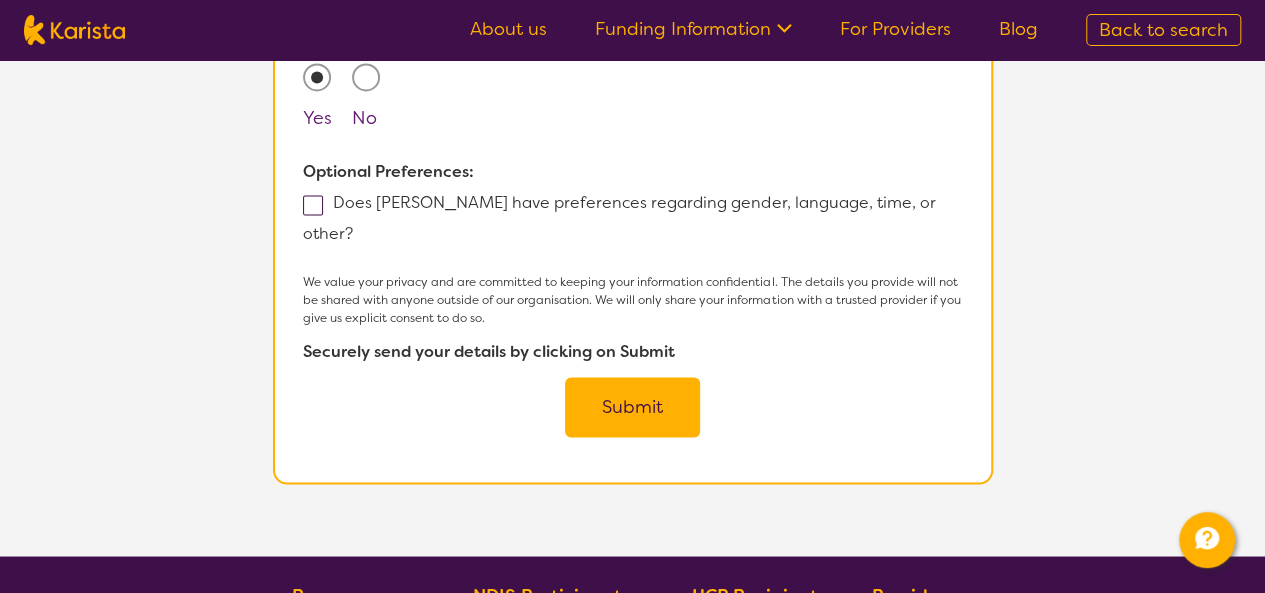 click at bounding box center [313, 205] 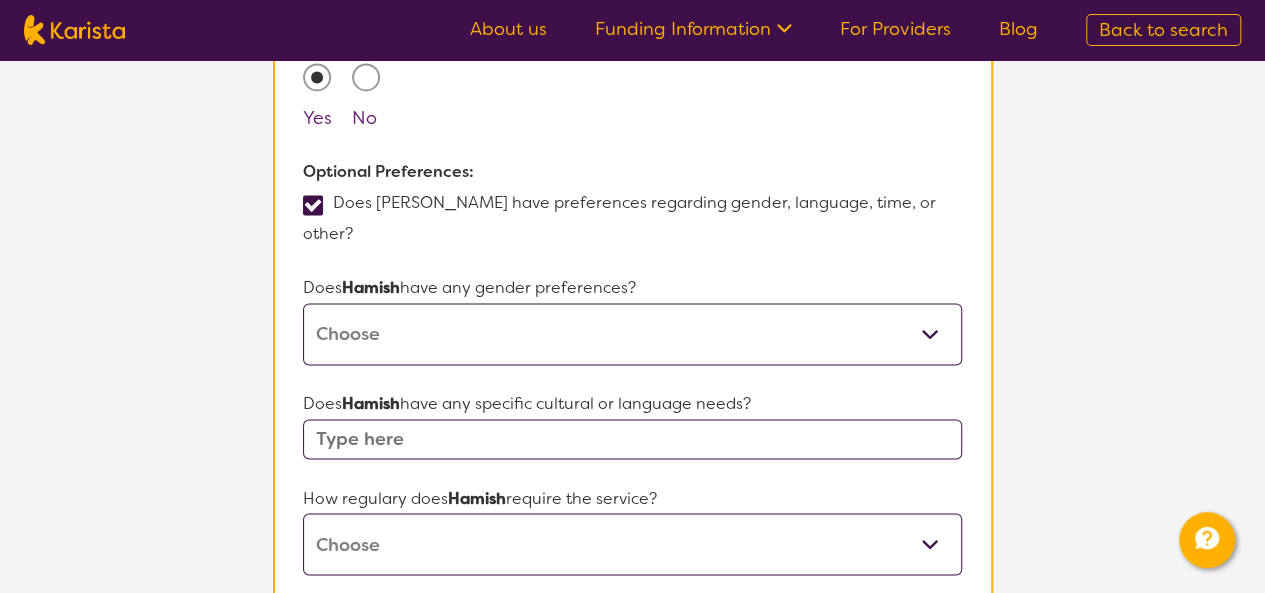 click on "Male Female Other No Preference" at bounding box center [632, 334] 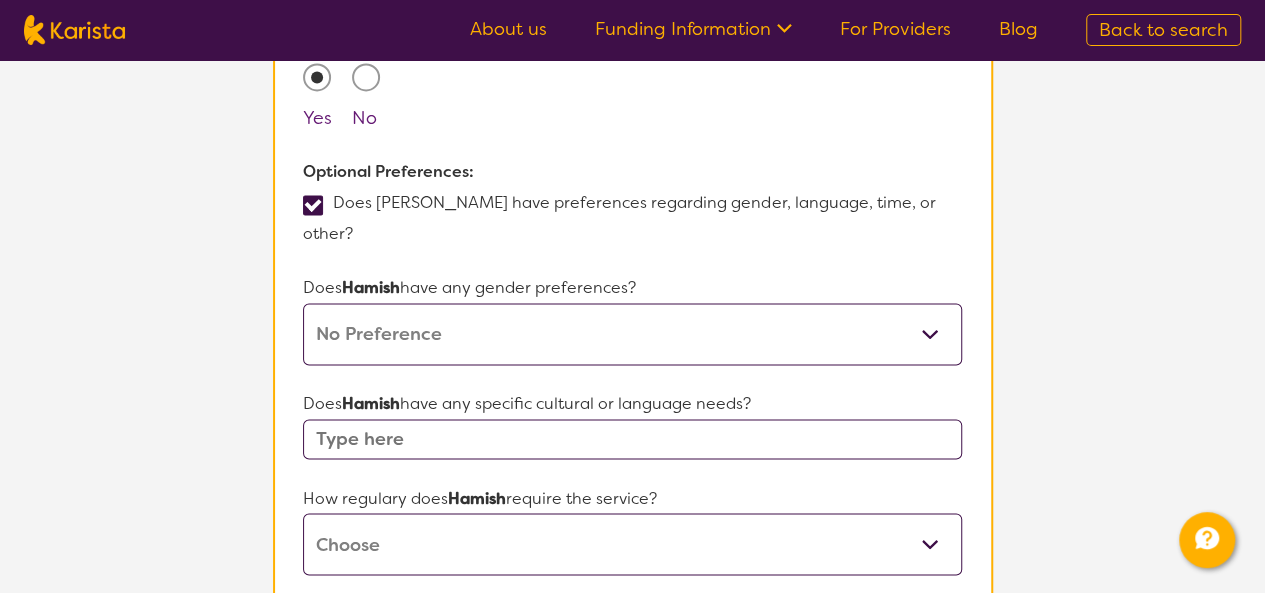 click on "Male Female Other No Preference" at bounding box center [632, 334] 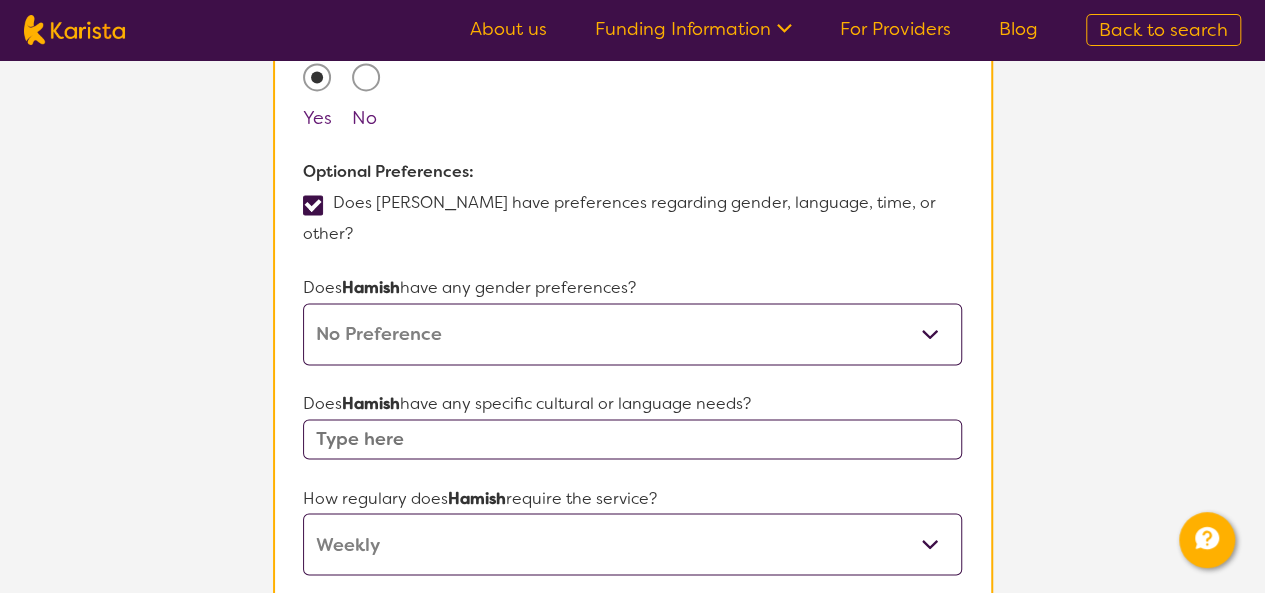 click on "Daily Twice a week Weekly Every fortnight Monthly Other" at bounding box center (632, 544) 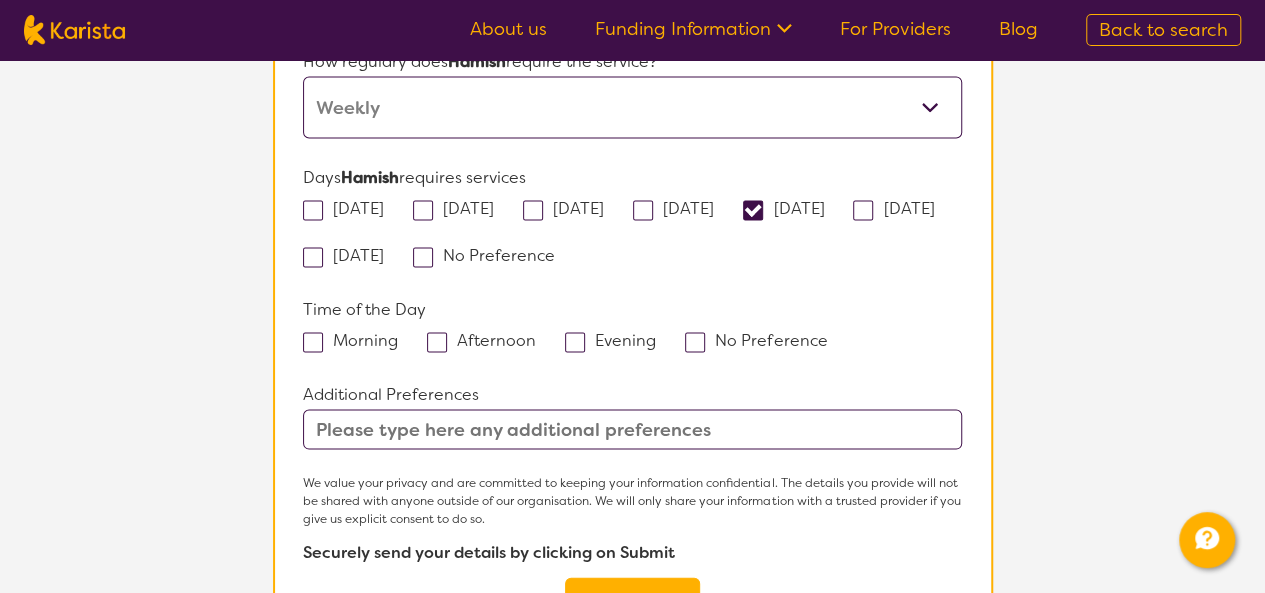 scroll, scrollTop: 1868, scrollLeft: 0, axis: vertical 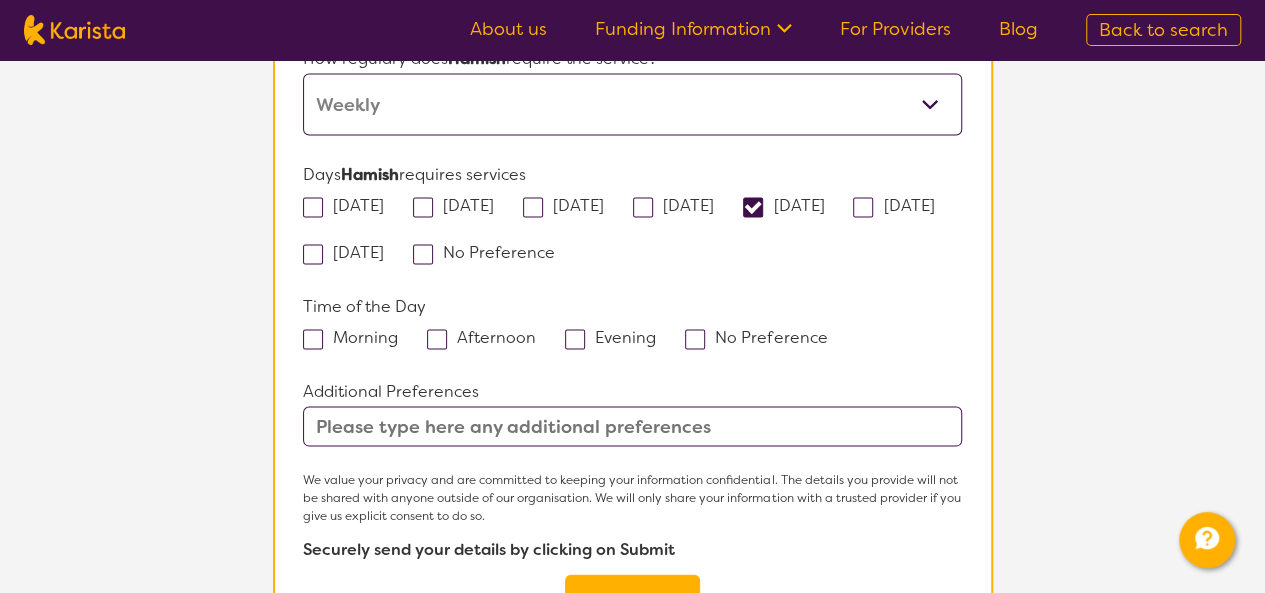 click at bounding box center (313, 339) 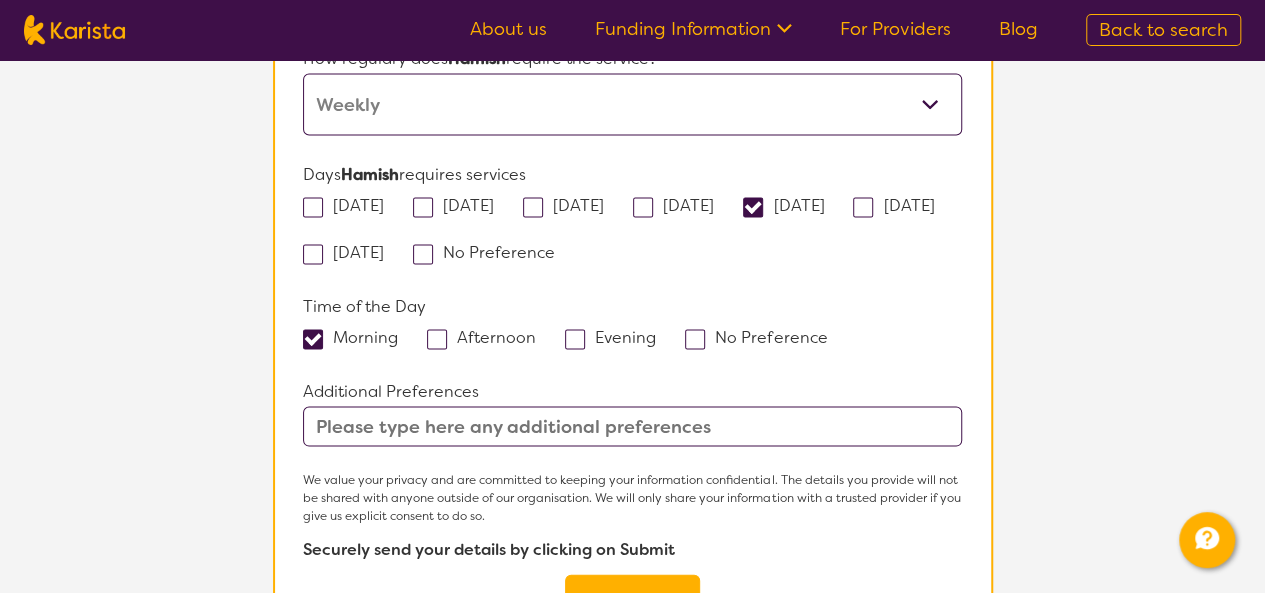 click on "Submit" at bounding box center (632, 604) 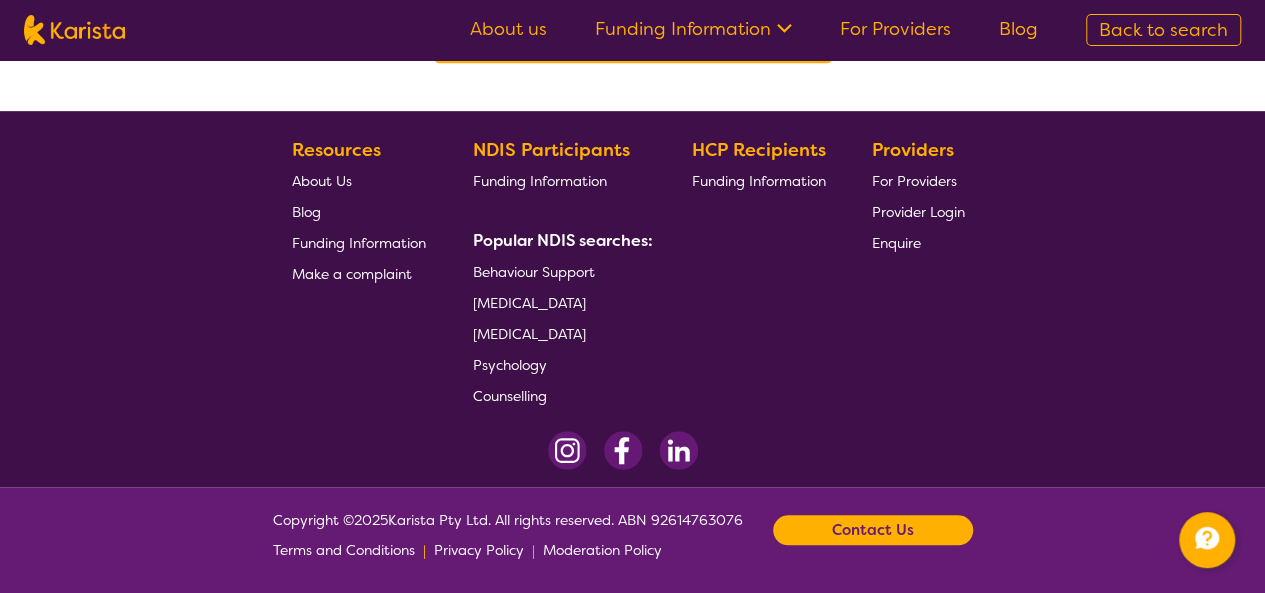scroll, scrollTop: 0, scrollLeft: 0, axis: both 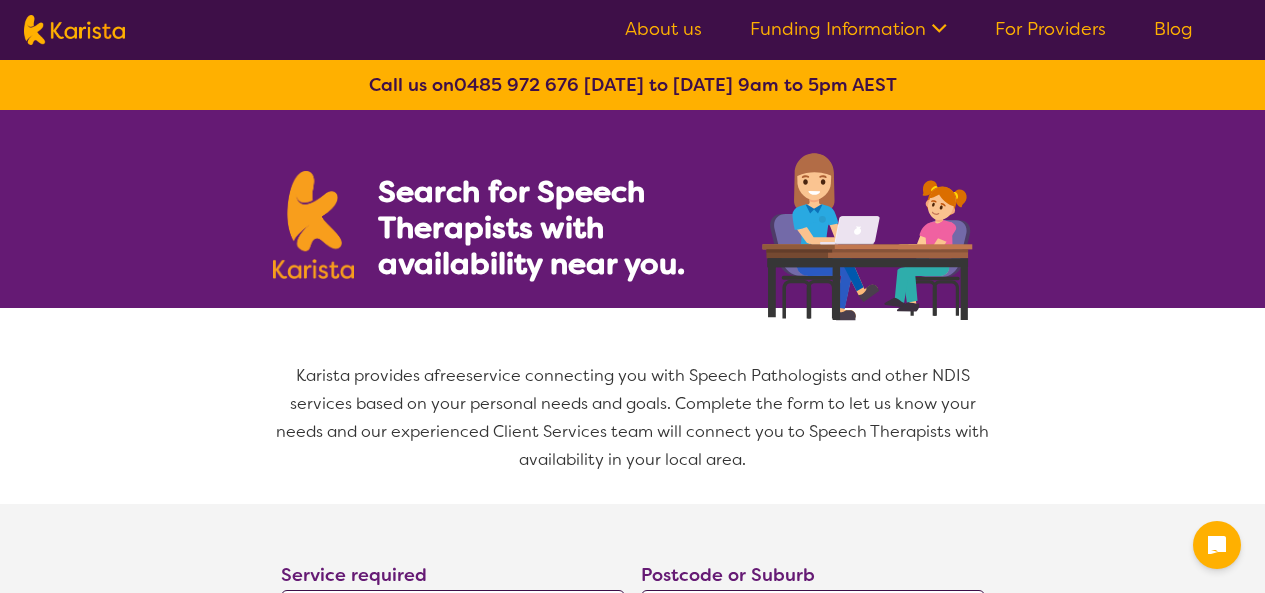 select on "[MEDICAL_DATA]" 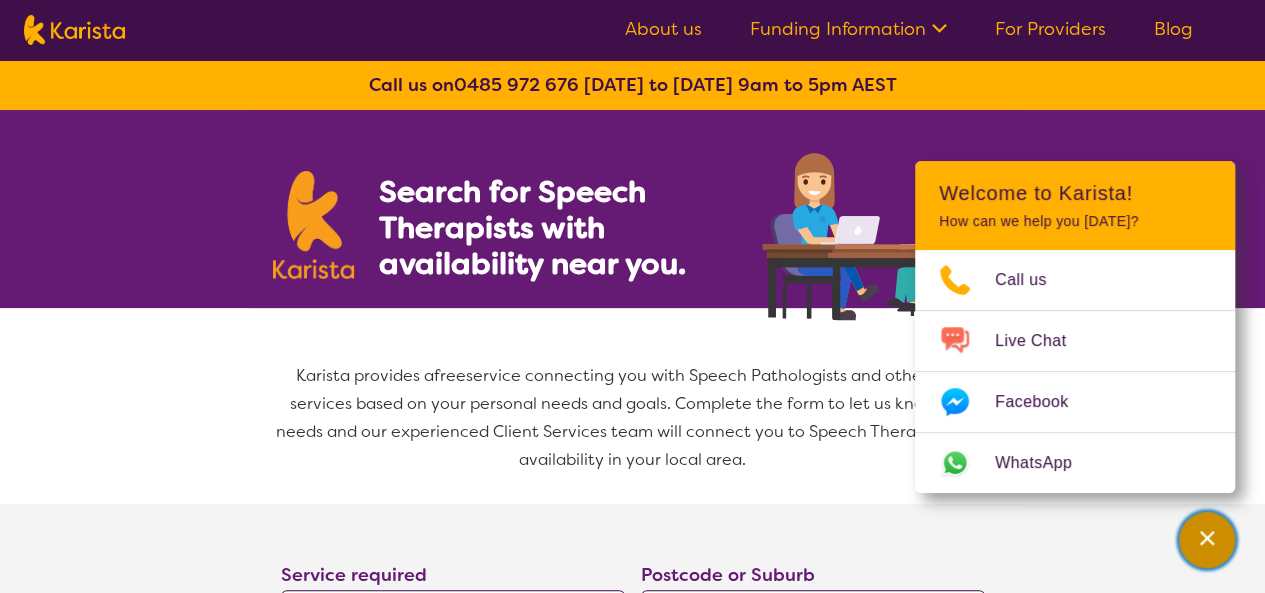 click 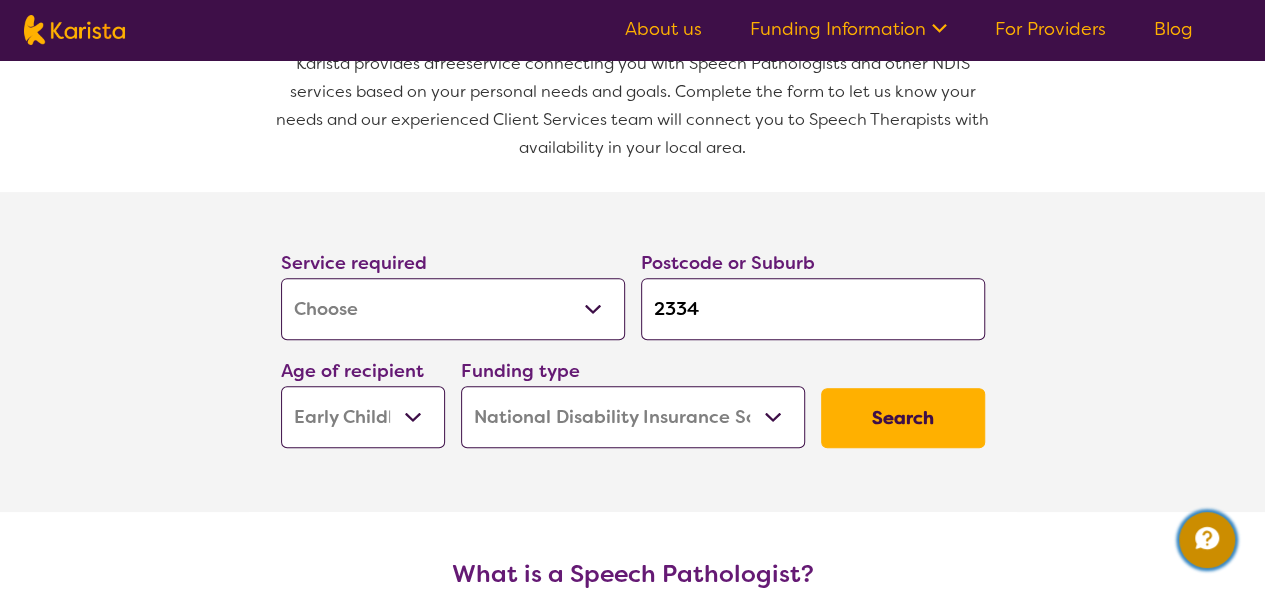 scroll, scrollTop: 360, scrollLeft: 0, axis: vertical 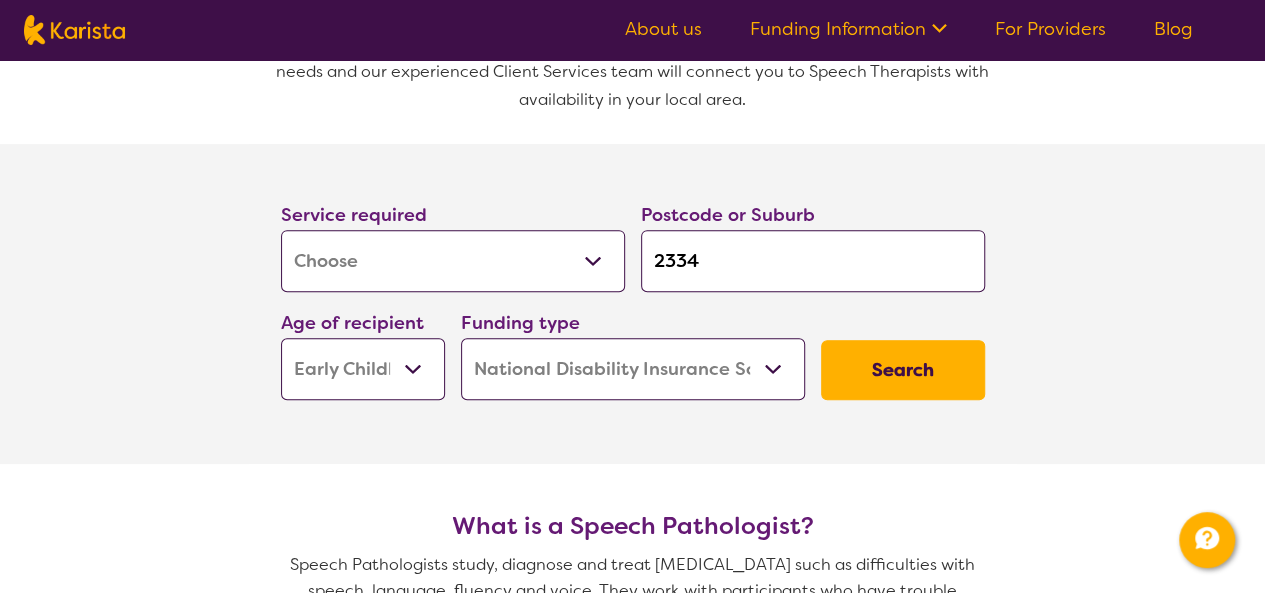 click on "Allied Health Assistant Assessment ([MEDICAL_DATA] or [MEDICAL_DATA]) Behaviour support Counselling Dietitian Domestic and home help Employment Support Exercise physiology Home Care Package Provider Key Worker NDIS Plan management NDIS Support Coordination Nursing services [MEDICAL_DATA] Personal care Physiotherapy [MEDICAL_DATA] Psychology Psychosocial Recovery Coach Respite [MEDICAL_DATA] Support worker Supported accommodation" at bounding box center [453, 261] 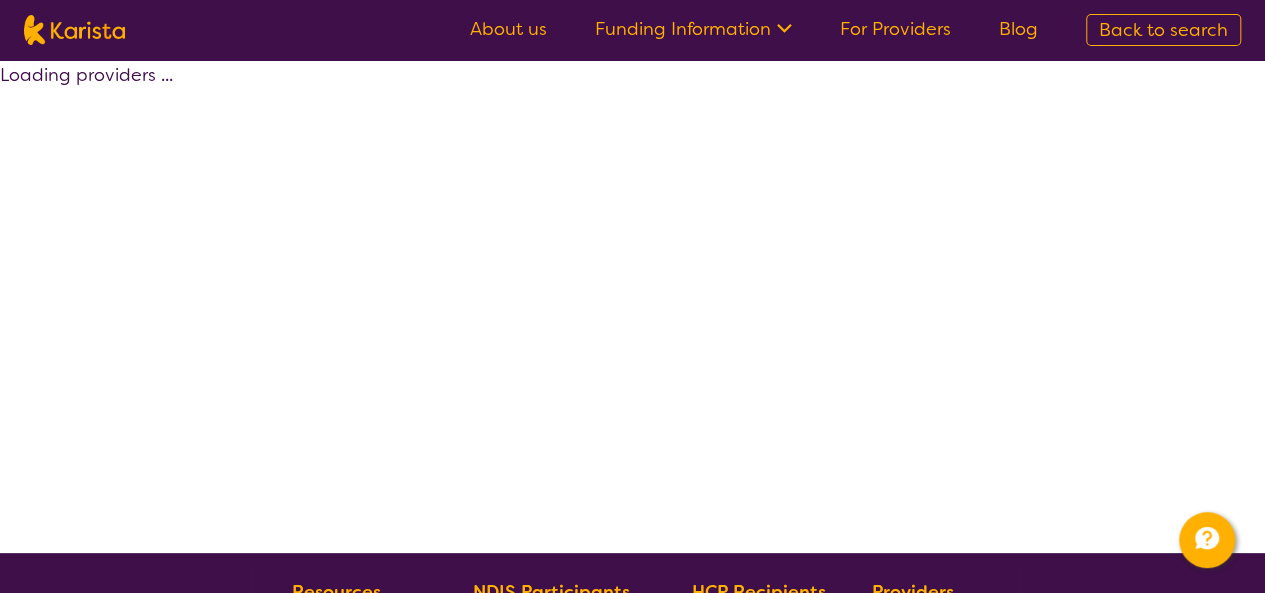 select on "by_score" 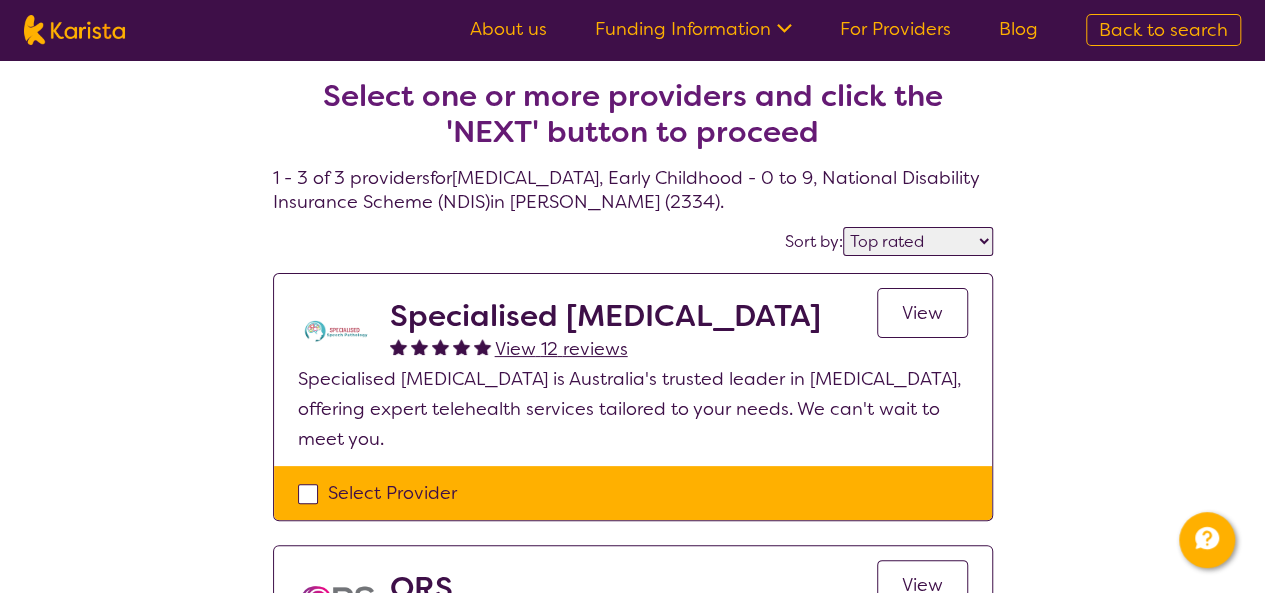 scroll, scrollTop: 0, scrollLeft: 0, axis: both 